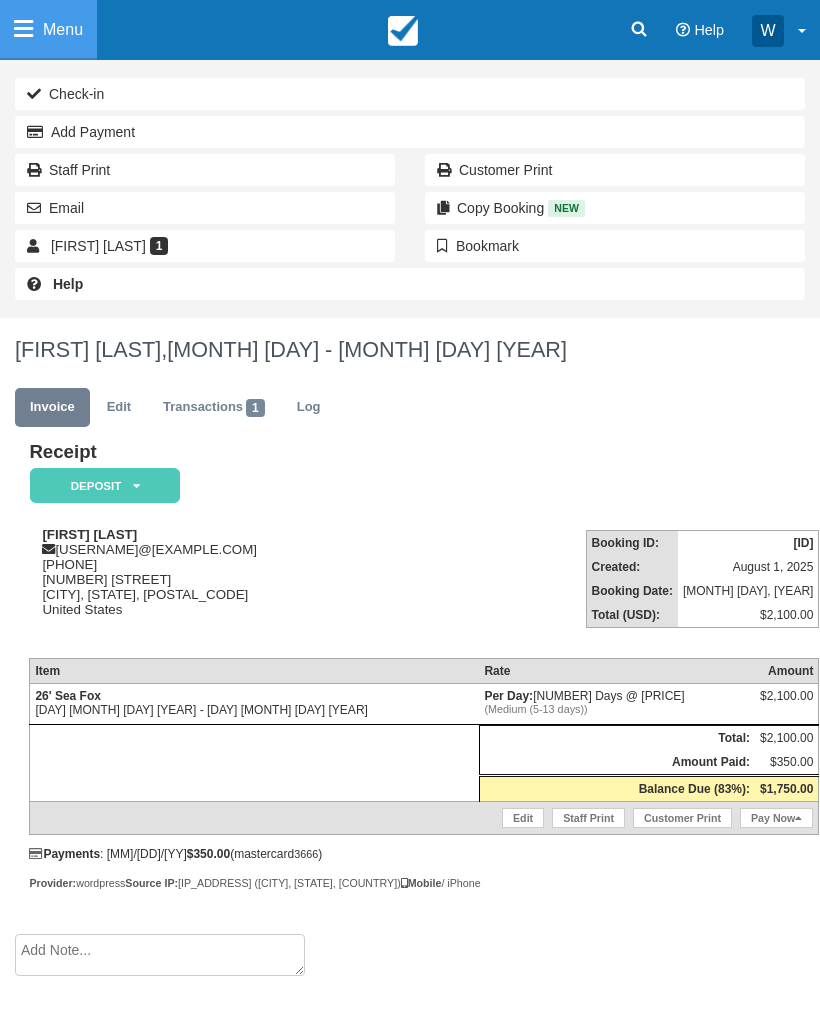 scroll, scrollTop: 0, scrollLeft: 0, axis: both 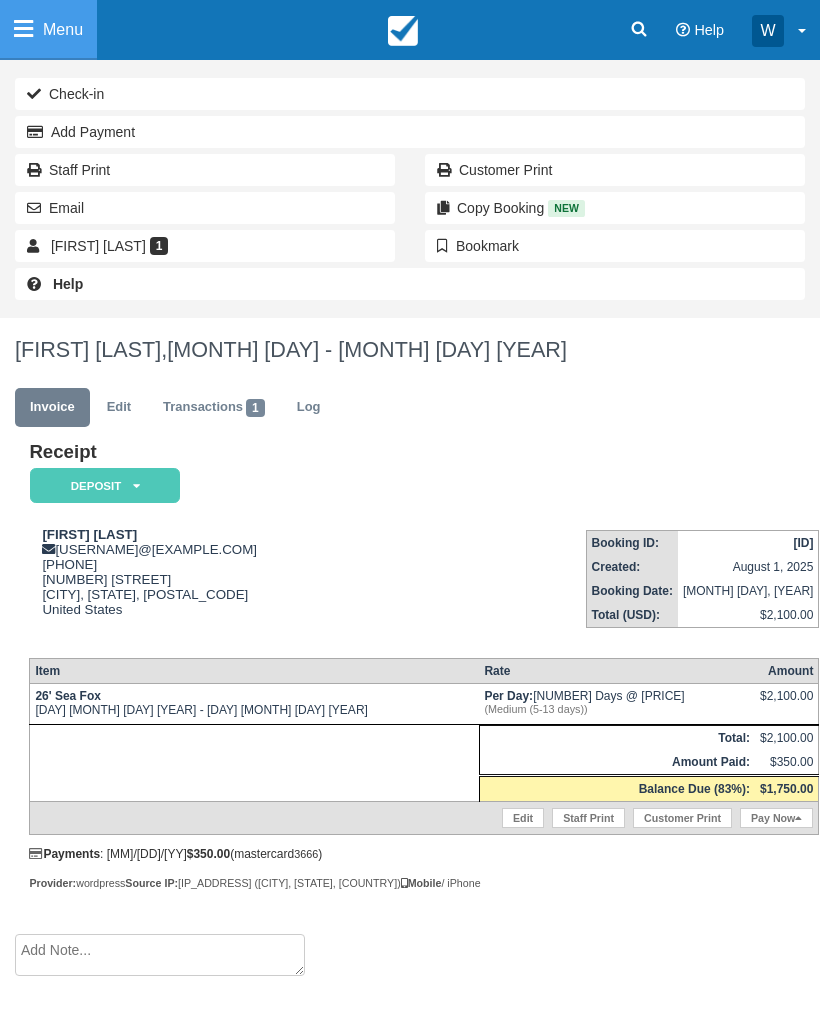 click on "Menu" at bounding box center (48, 30) 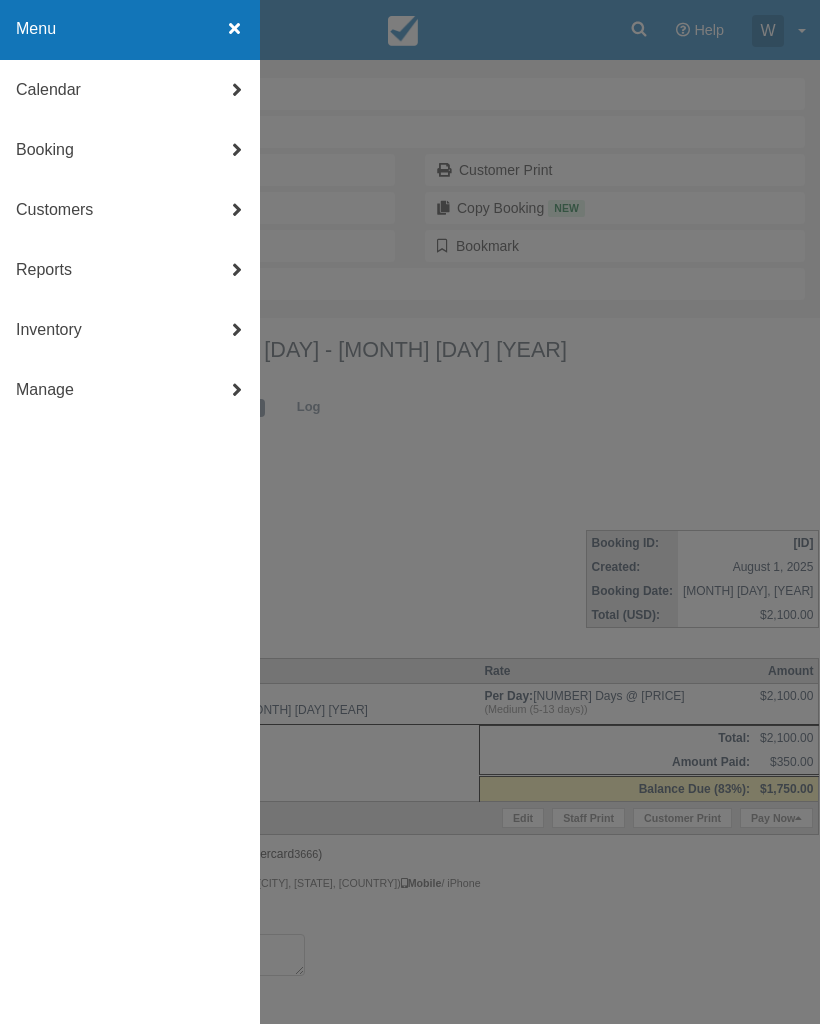 click on "Calendar" at bounding box center (130, 90) 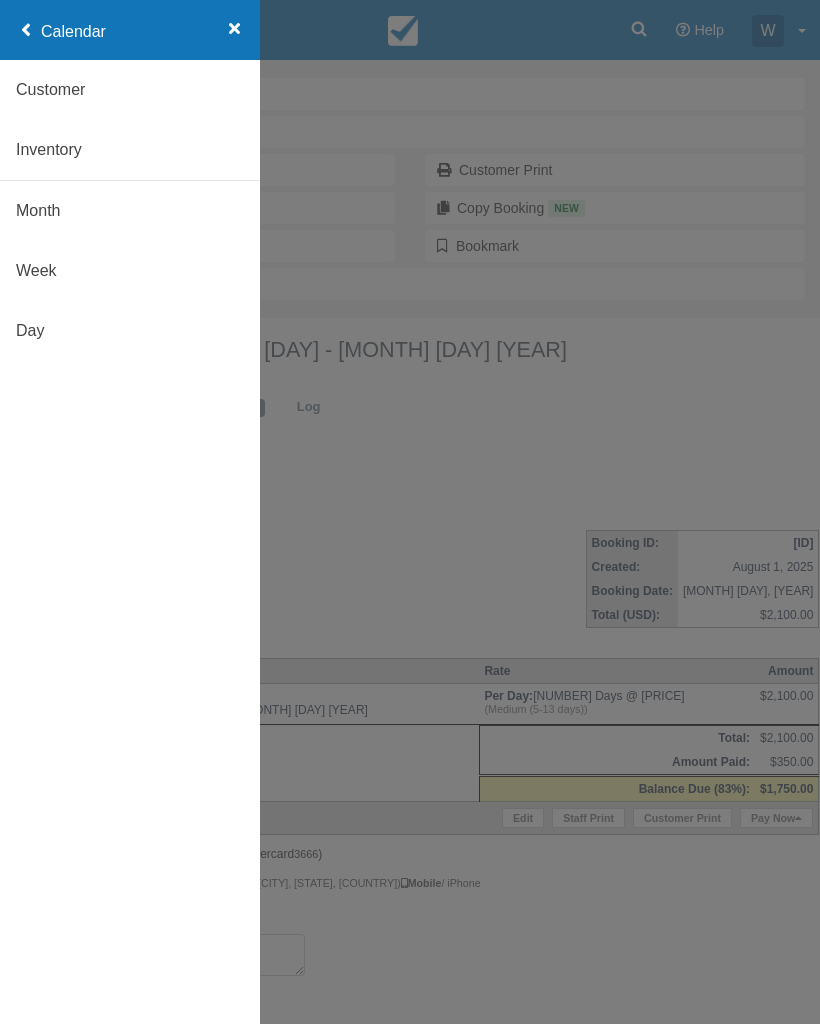 click on "Day" at bounding box center [130, 331] 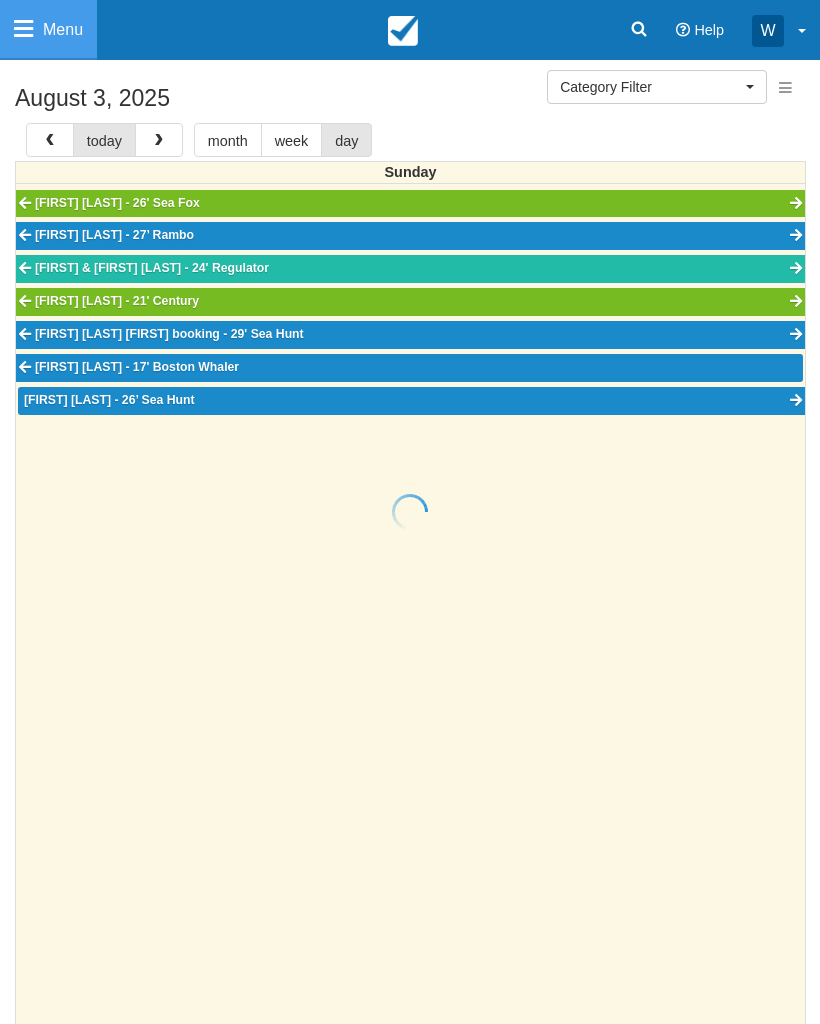 select 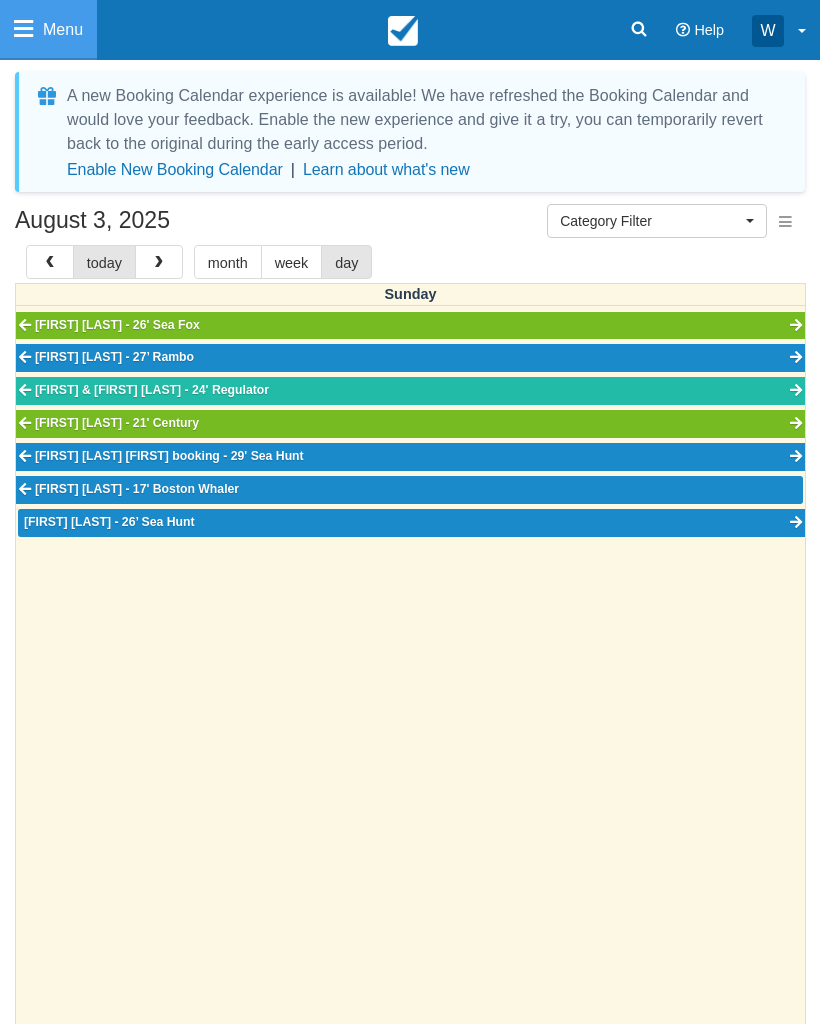 click at bounding box center [159, 263] 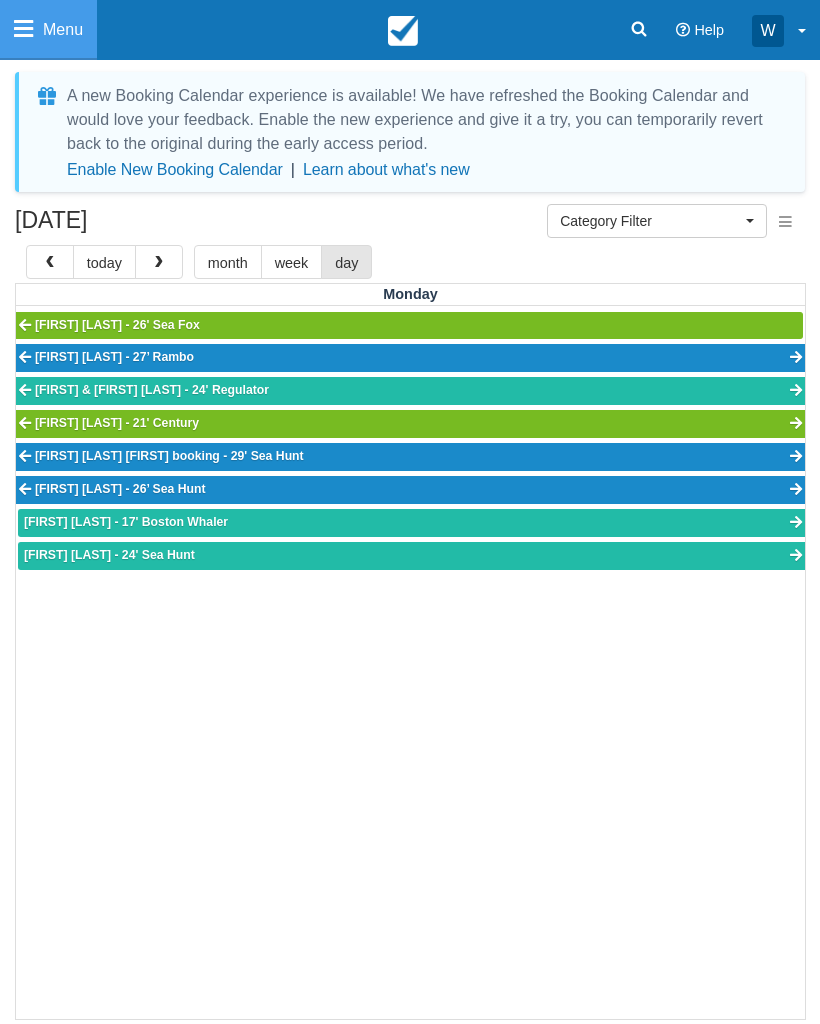 click on "Nicole Ingram - 26’ Sea Hunt" at bounding box center [410, 490] 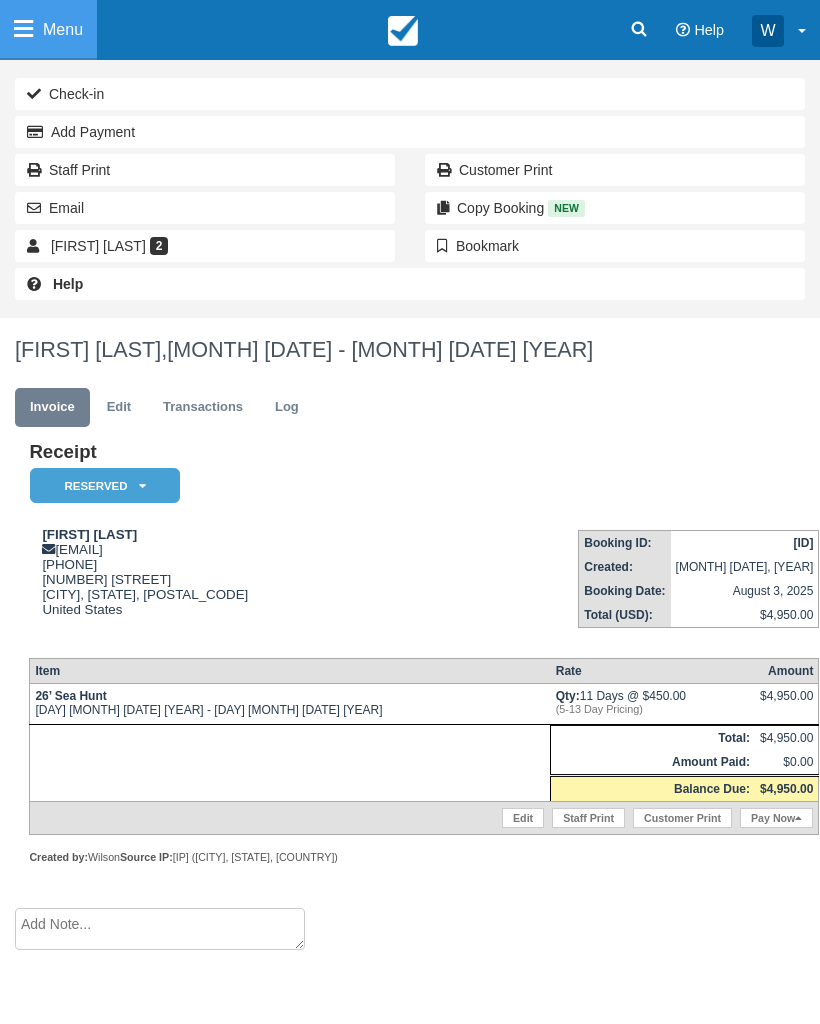 scroll, scrollTop: 0, scrollLeft: 0, axis: both 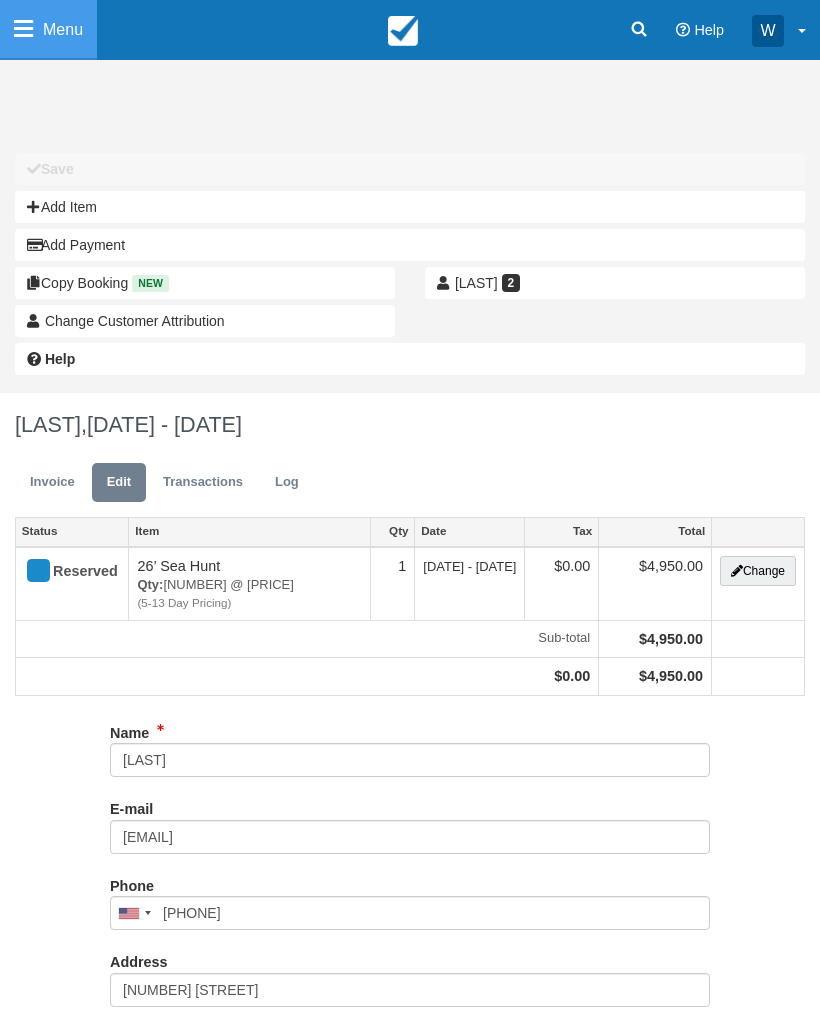 type on "(631) 921-8847" 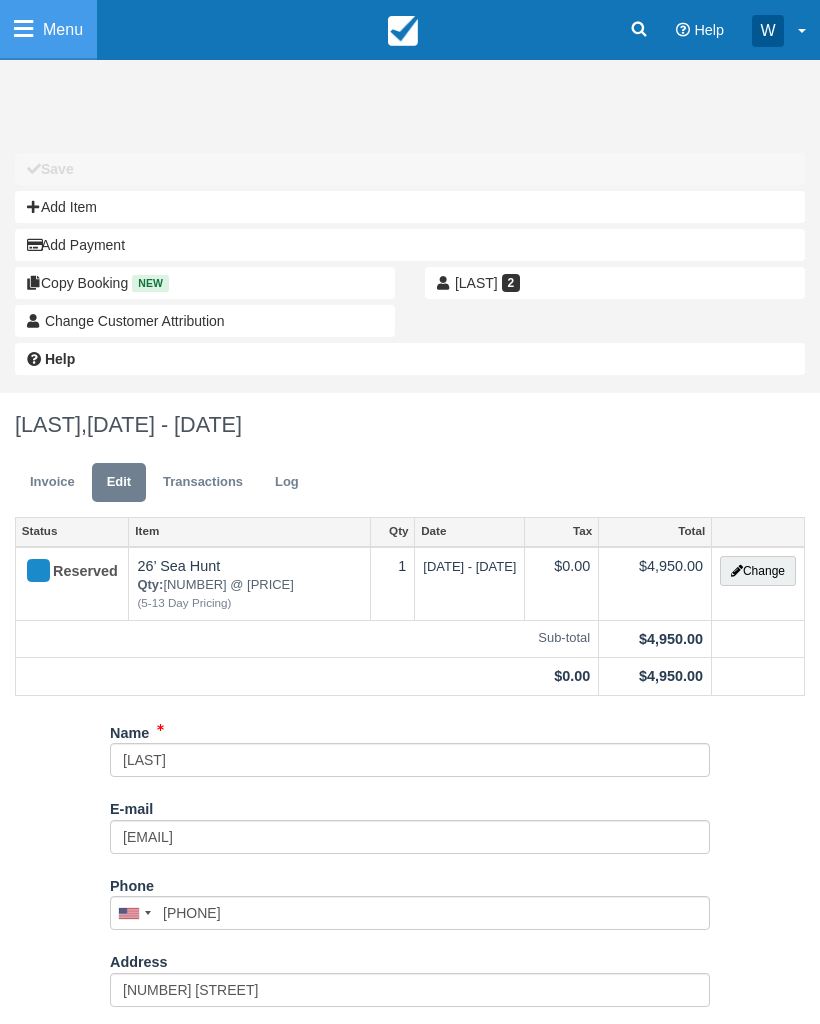 click on "Change" at bounding box center (758, 571) 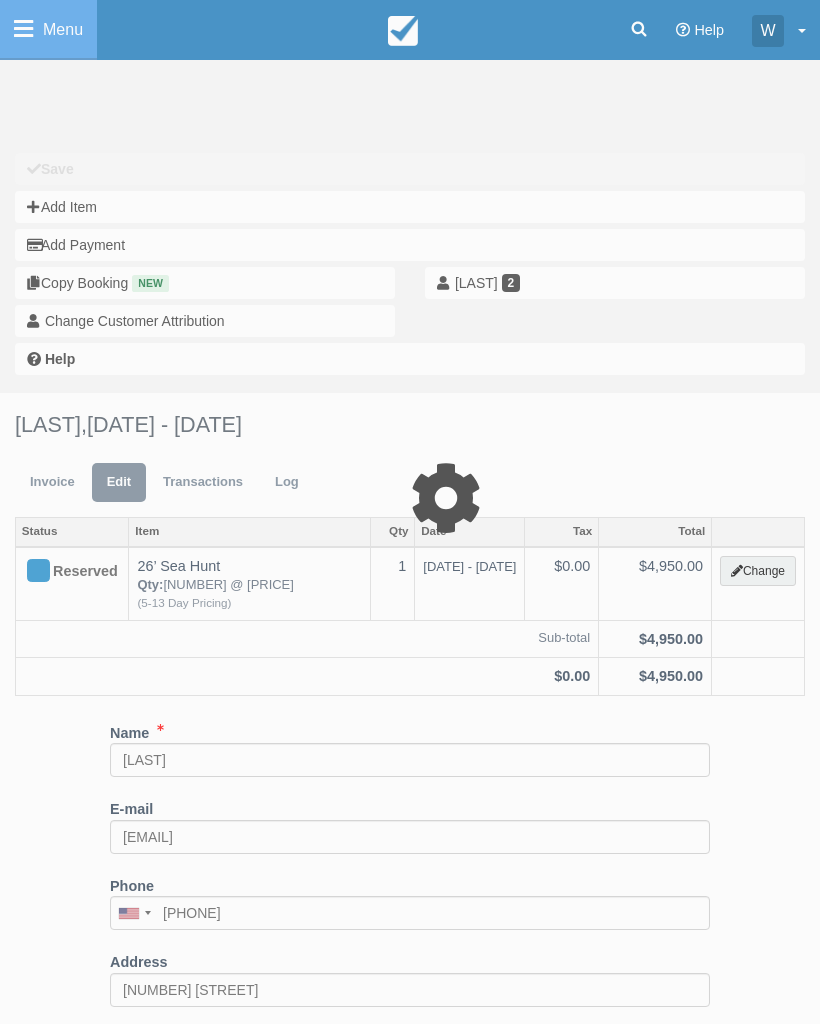 type on "4950.00" 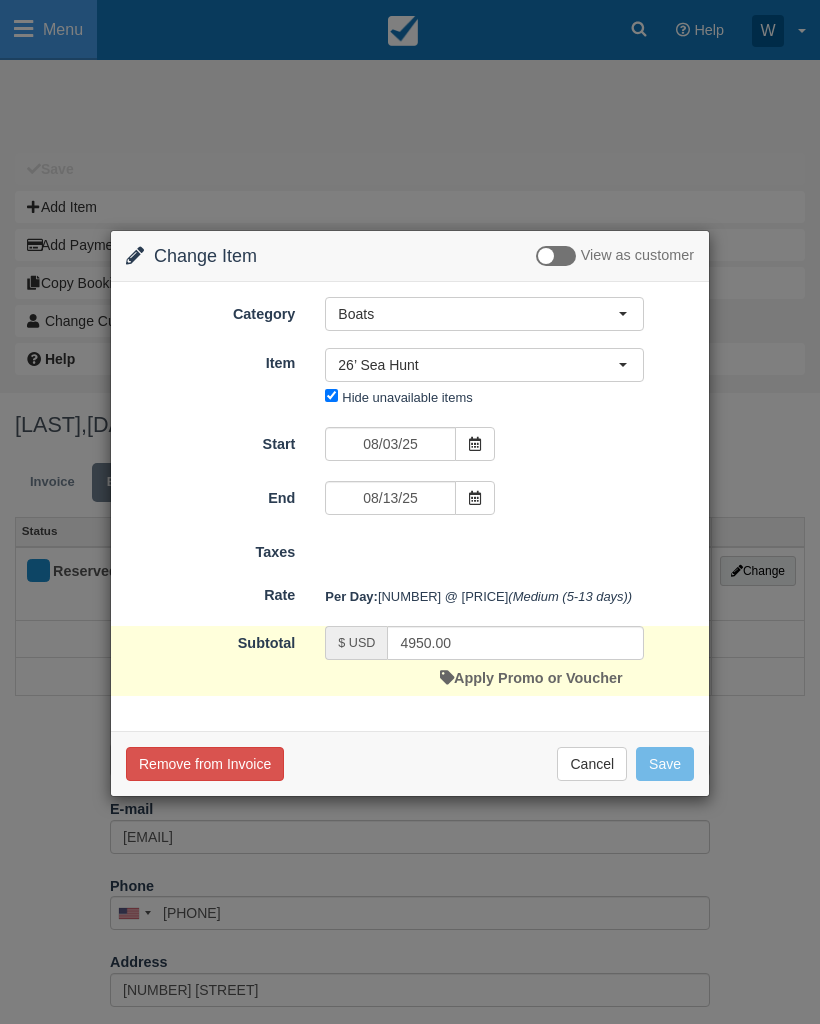 click at bounding box center (475, 444) 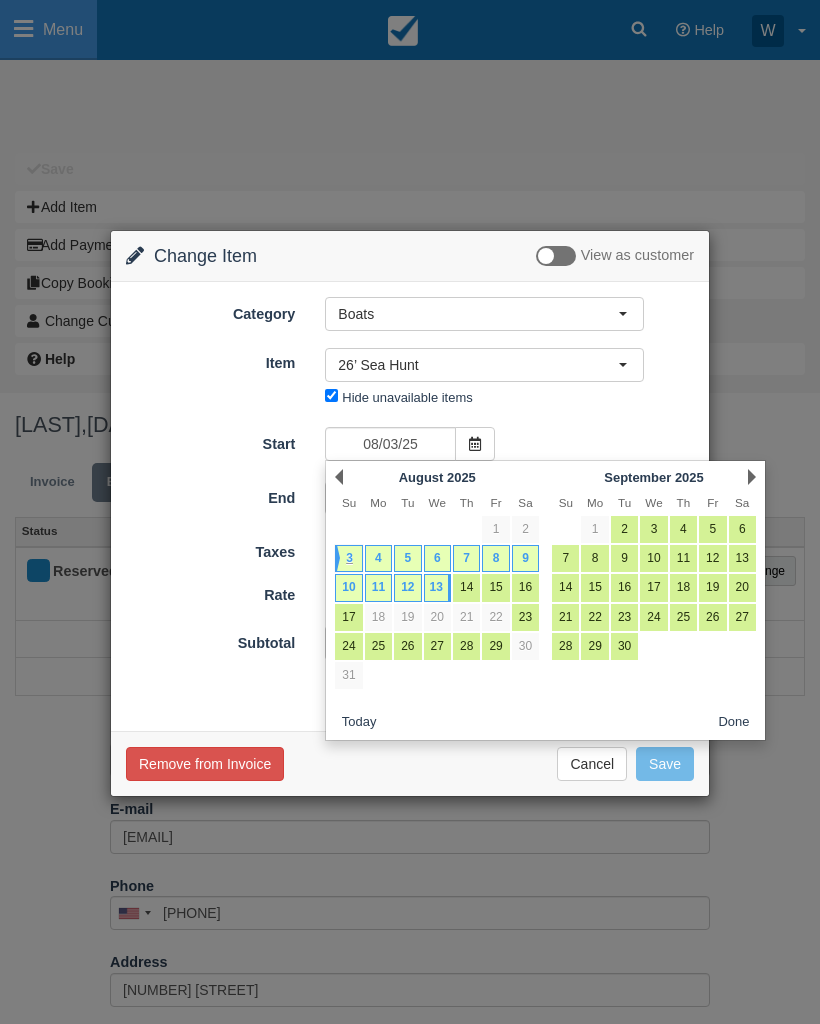 click on "5" at bounding box center [407, 558] 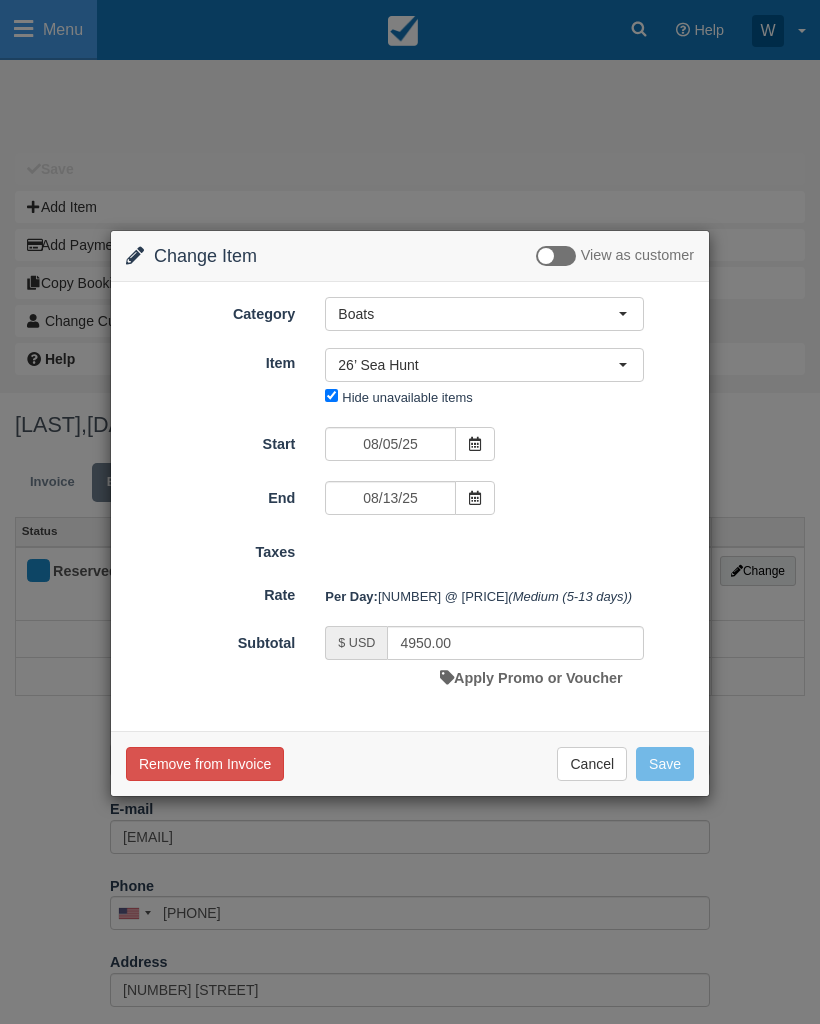 type on "4050.00" 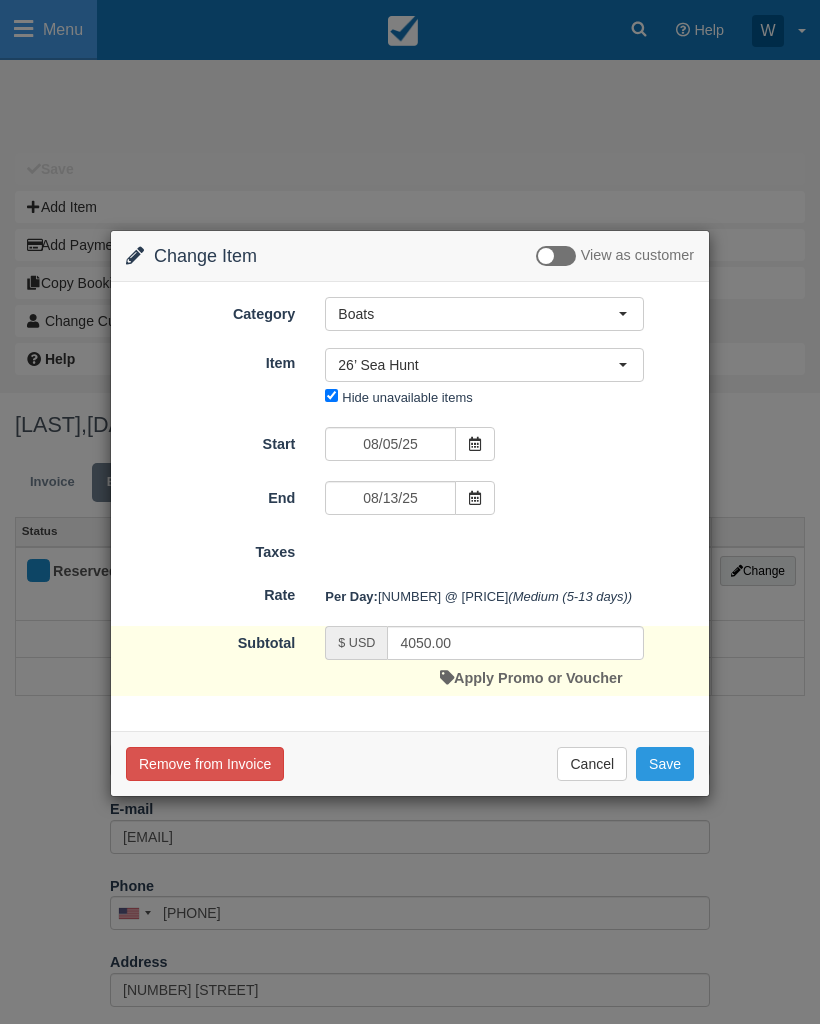 click on "Save" at bounding box center [665, 764] 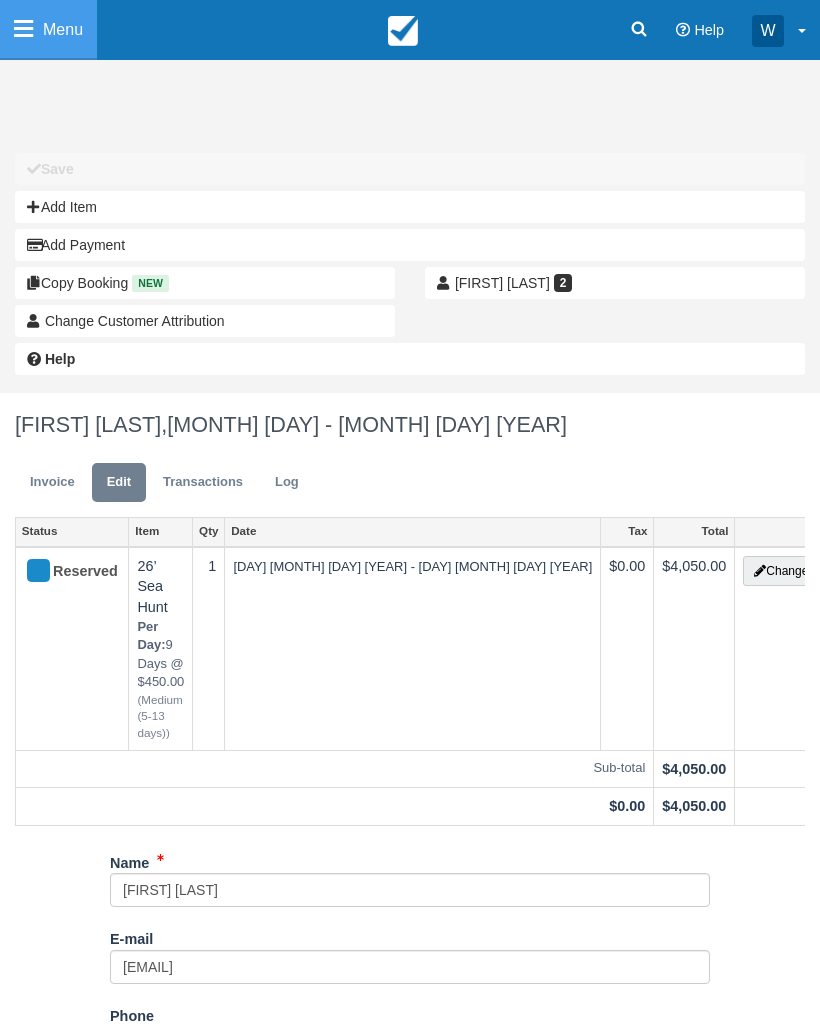 scroll, scrollTop: 0, scrollLeft: 0, axis: both 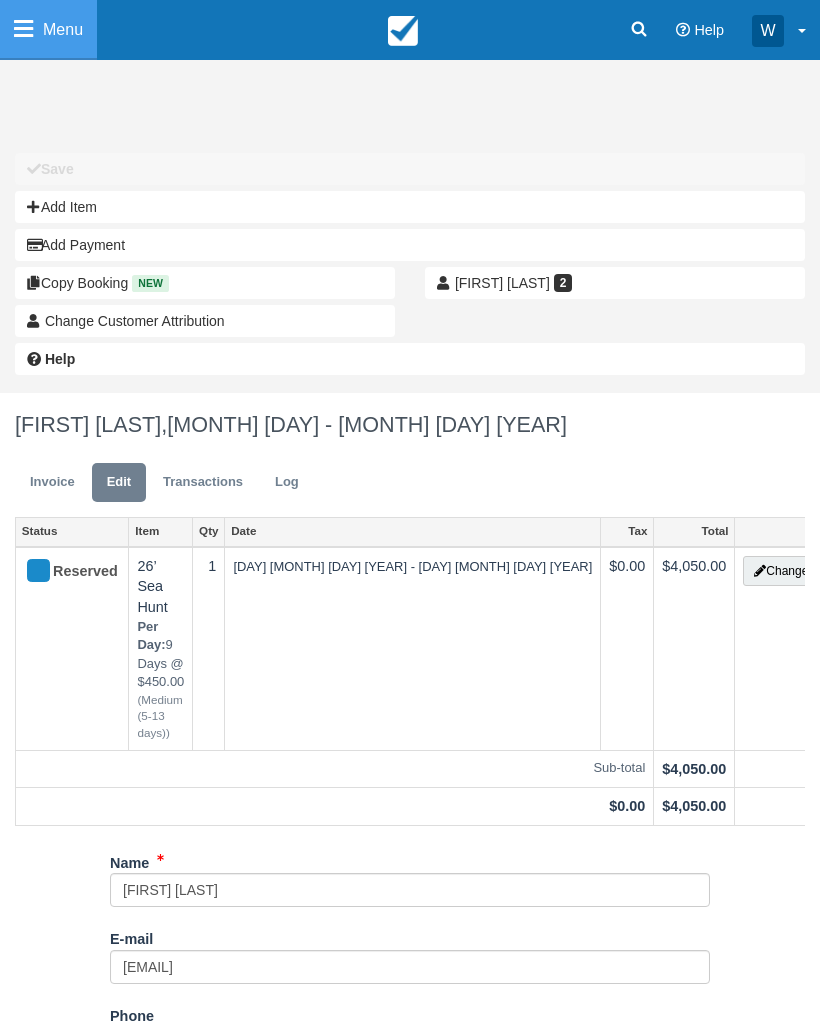 click on "Menu" at bounding box center [48, 30] 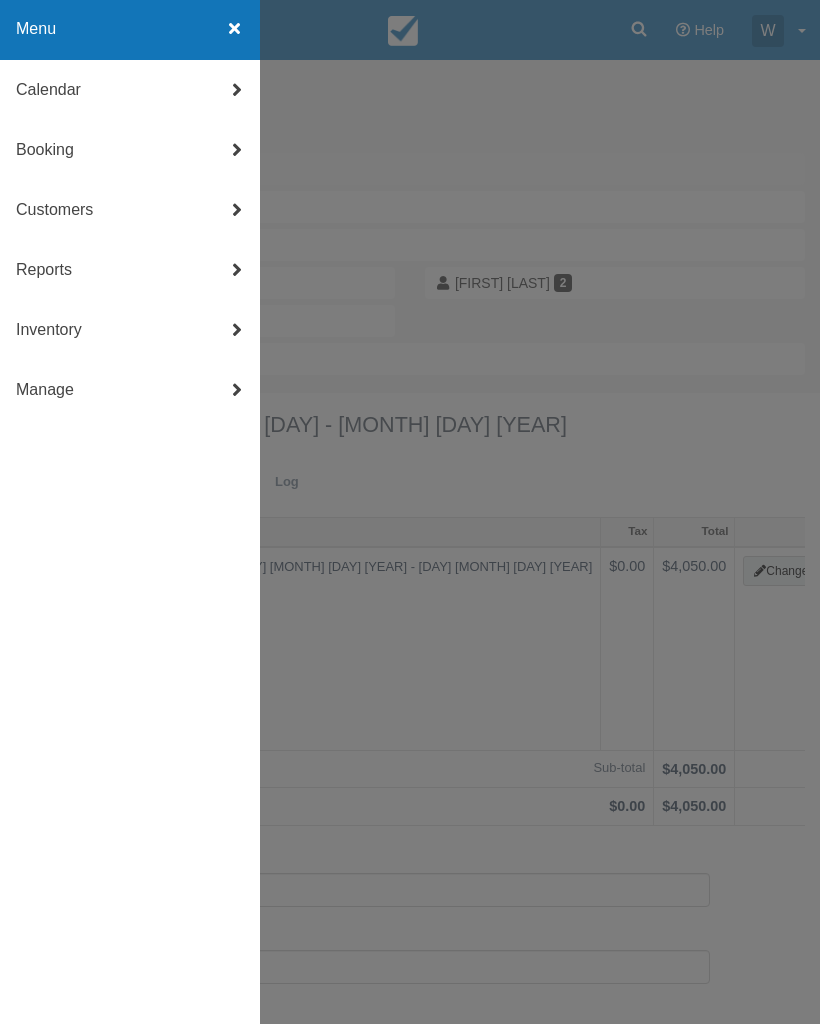 click on "Calendar" at bounding box center [130, 90] 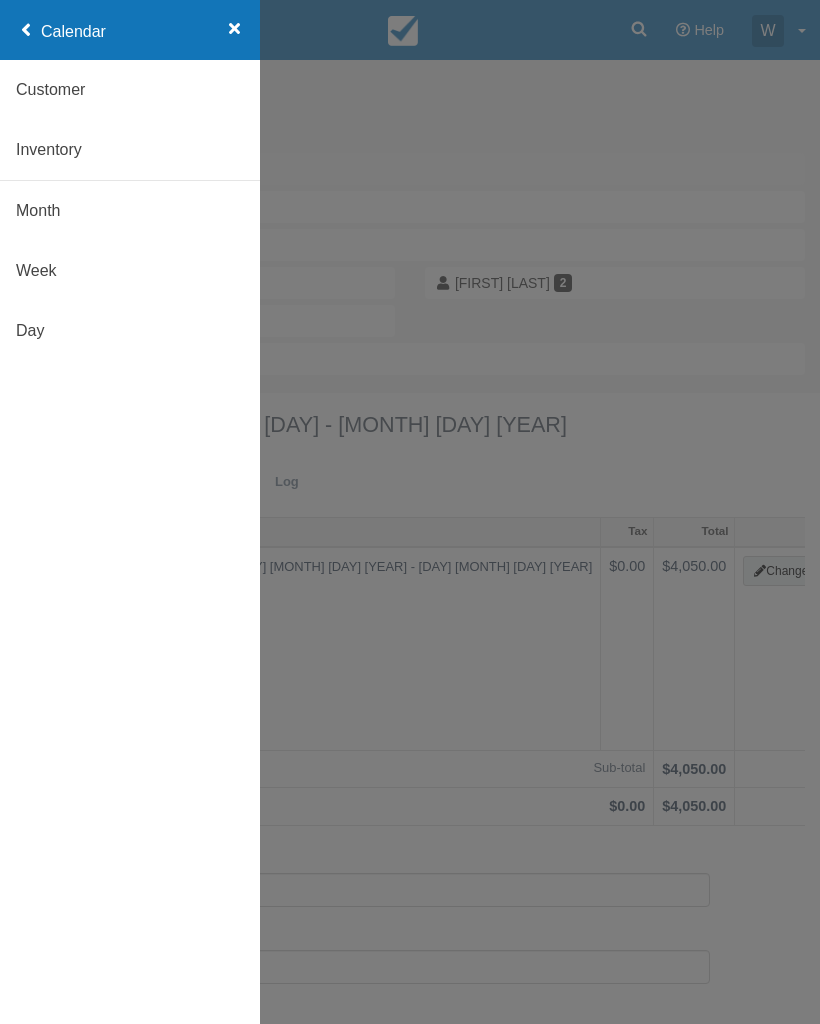 click on "Day" at bounding box center [130, 331] 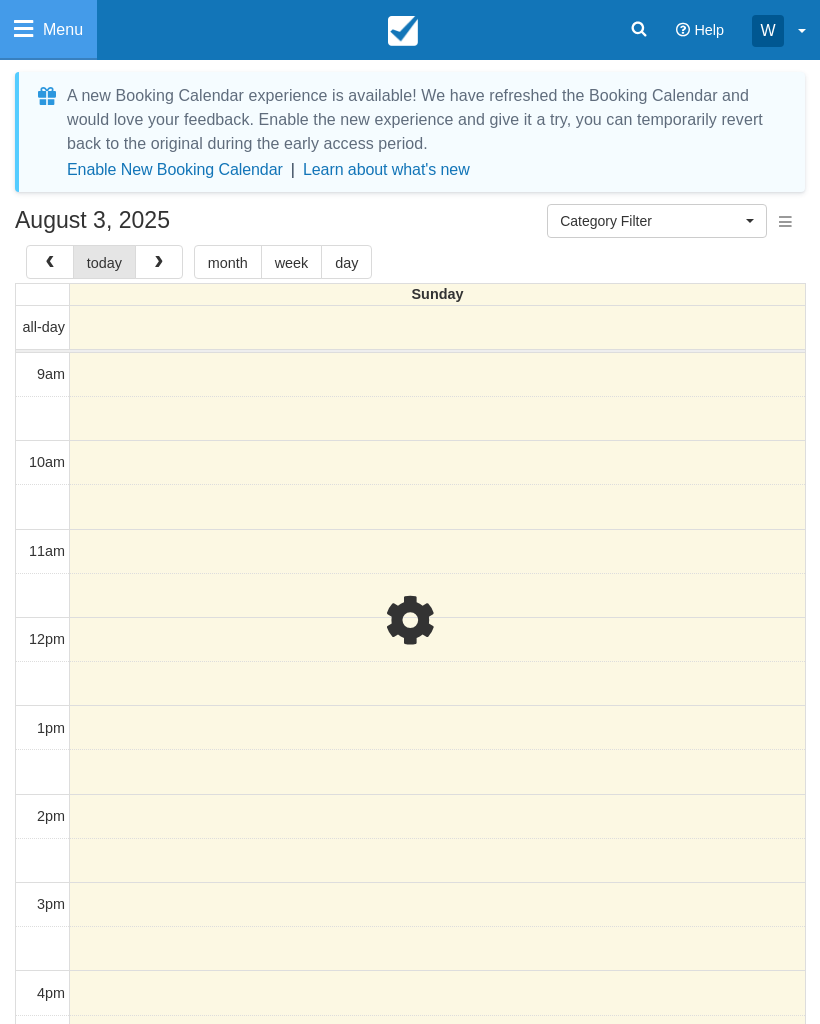 select 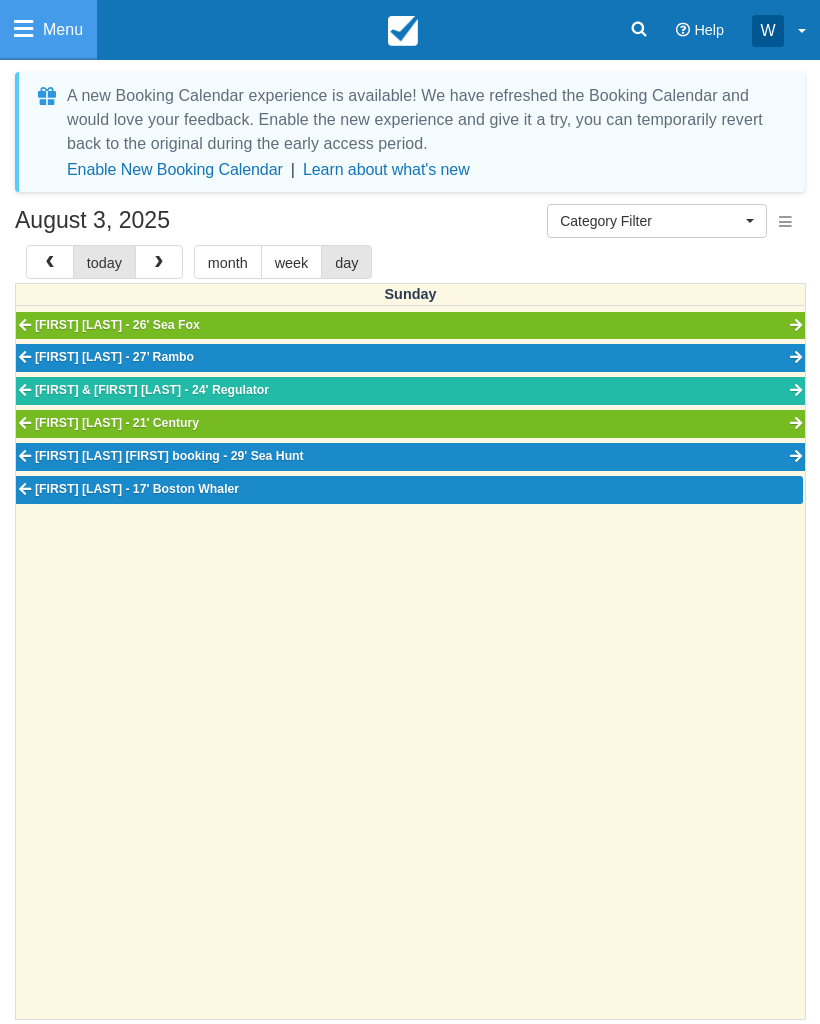 click at bounding box center (159, 262) 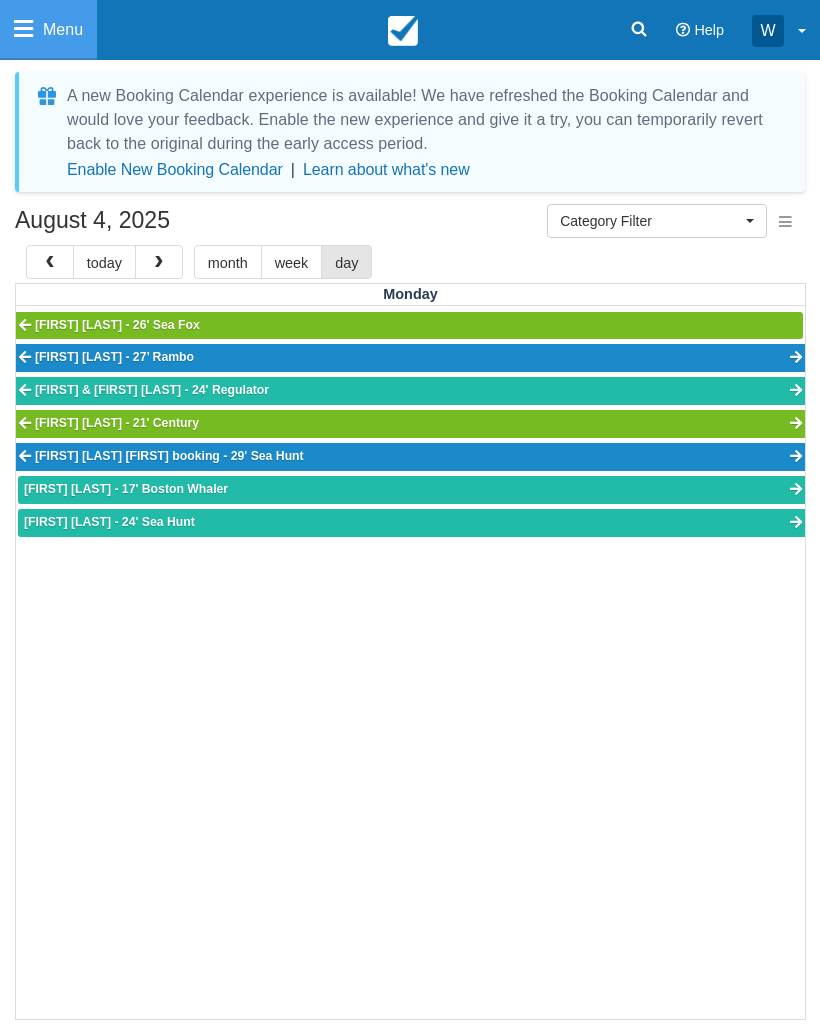 click at bounding box center (159, 263) 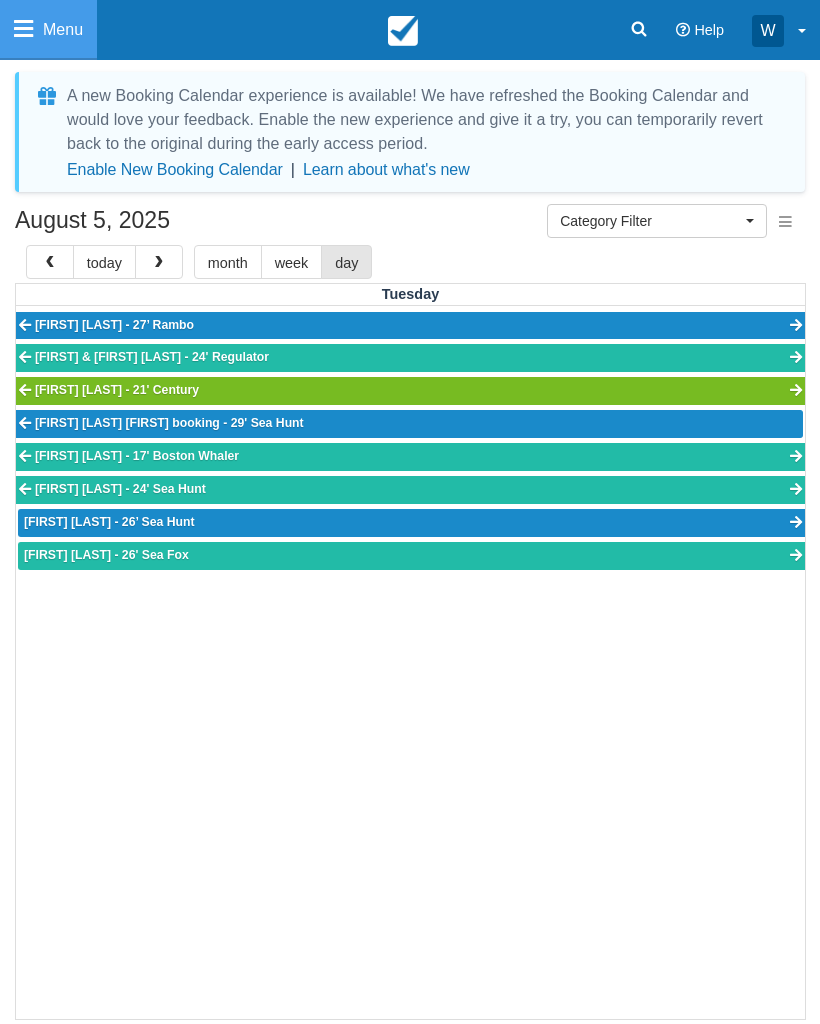 click on "[FIRST] [LAST] - 26’ Sea Hunt" at bounding box center [411, 523] 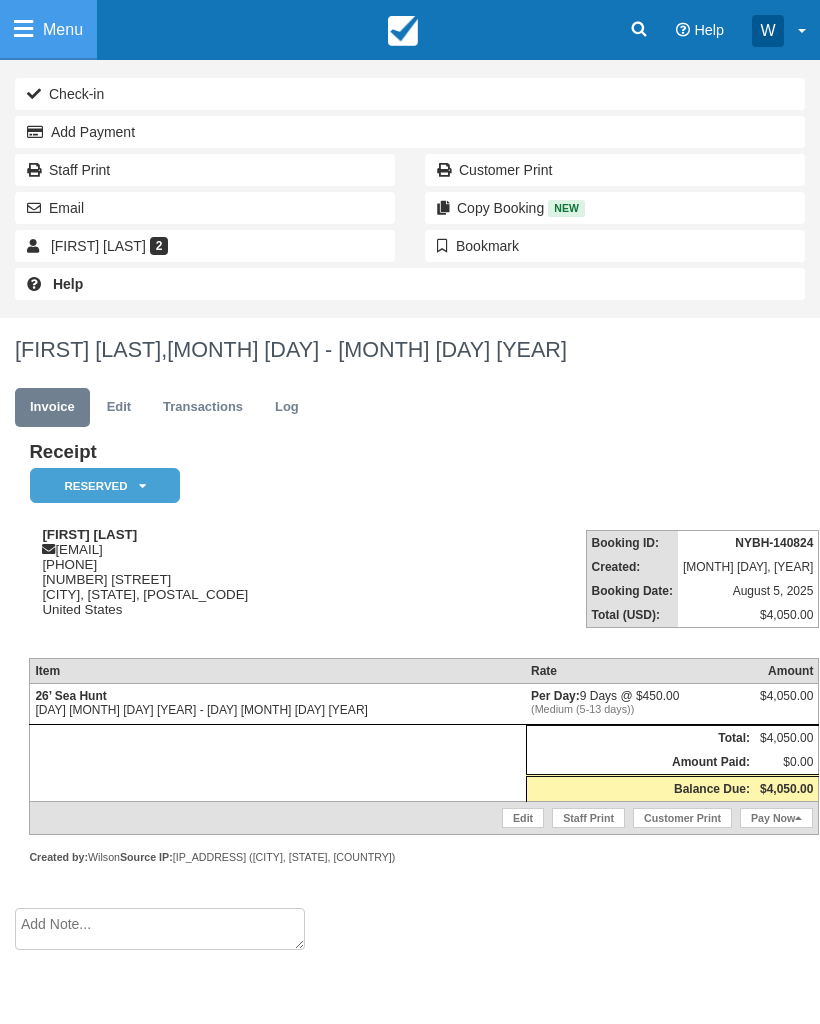 scroll, scrollTop: 0, scrollLeft: 0, axis: both 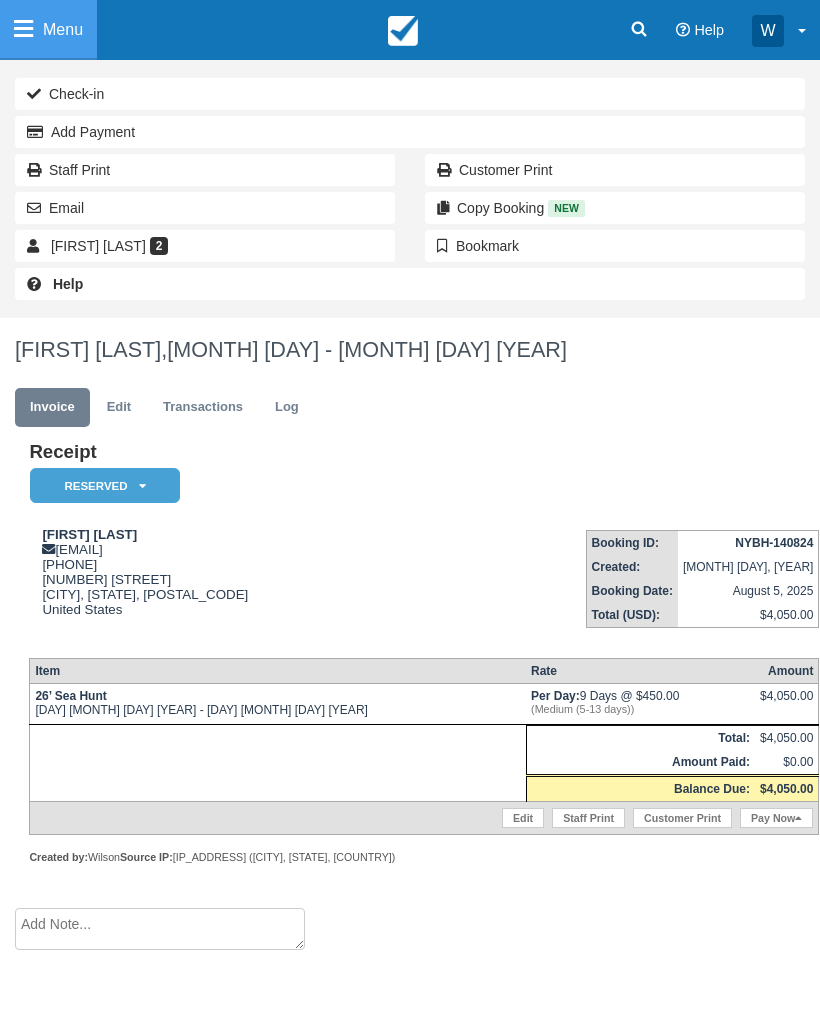 click on "Menu" at bounding box center (48, 30) 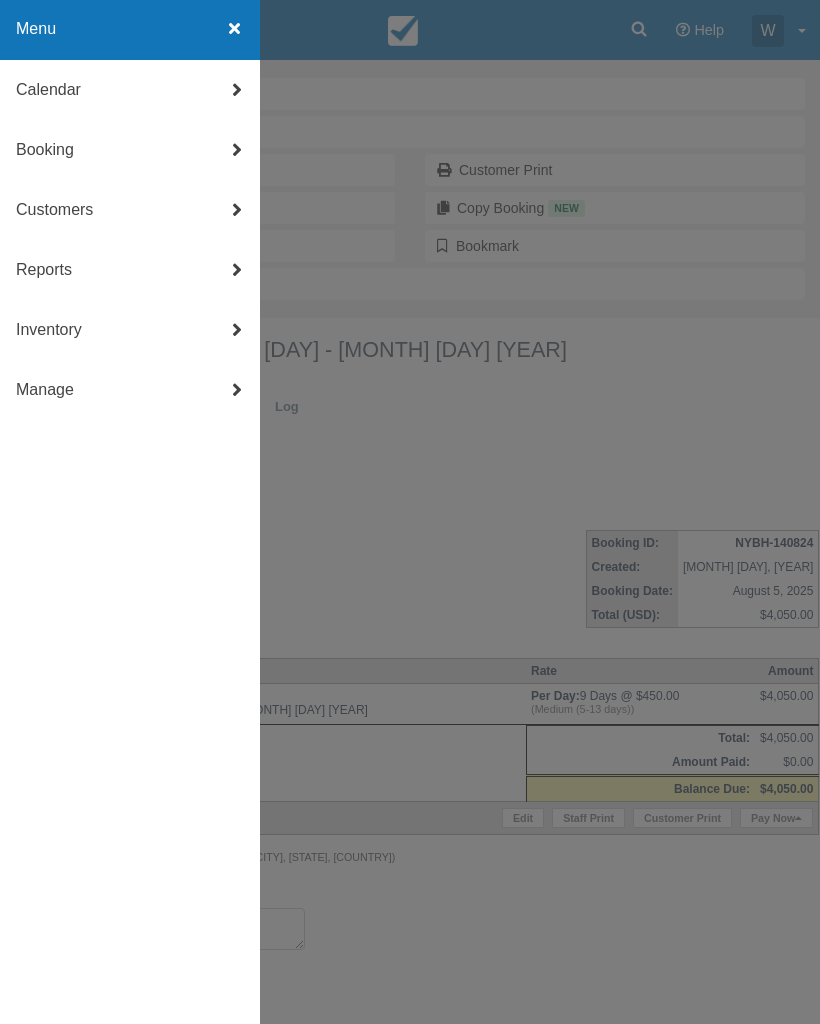click on "Calendar" at bounding box center (130, 90) 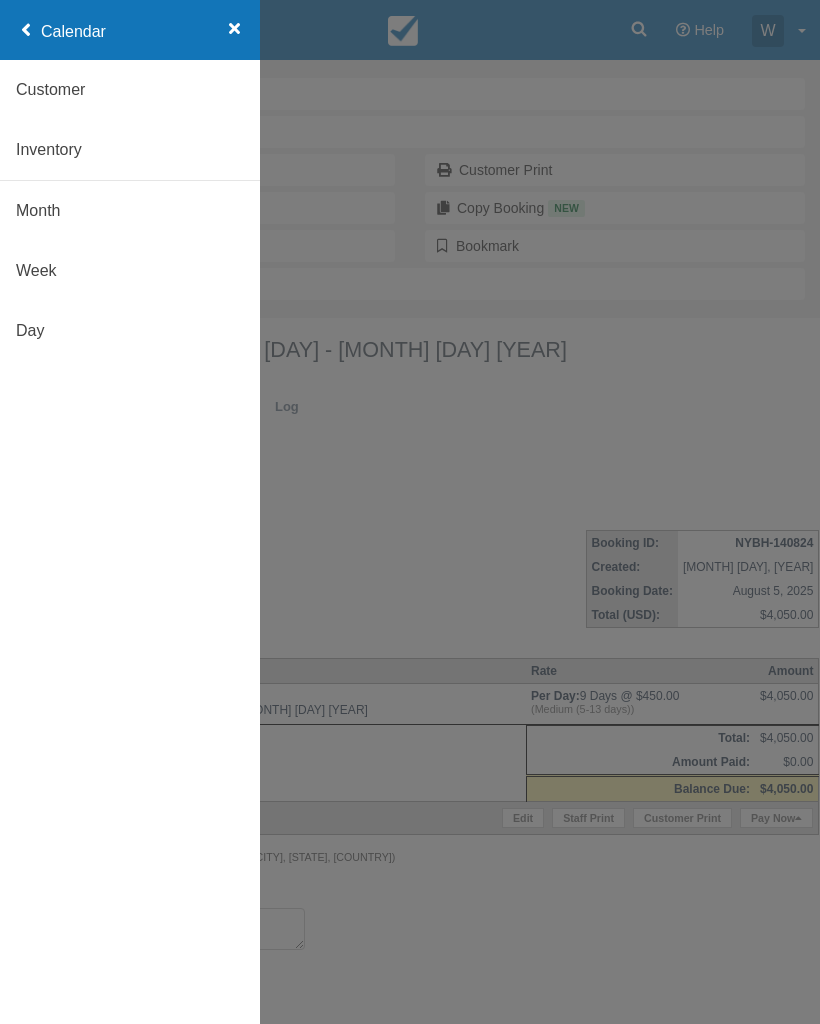 click on "Day" at bounding box center (130, 331) 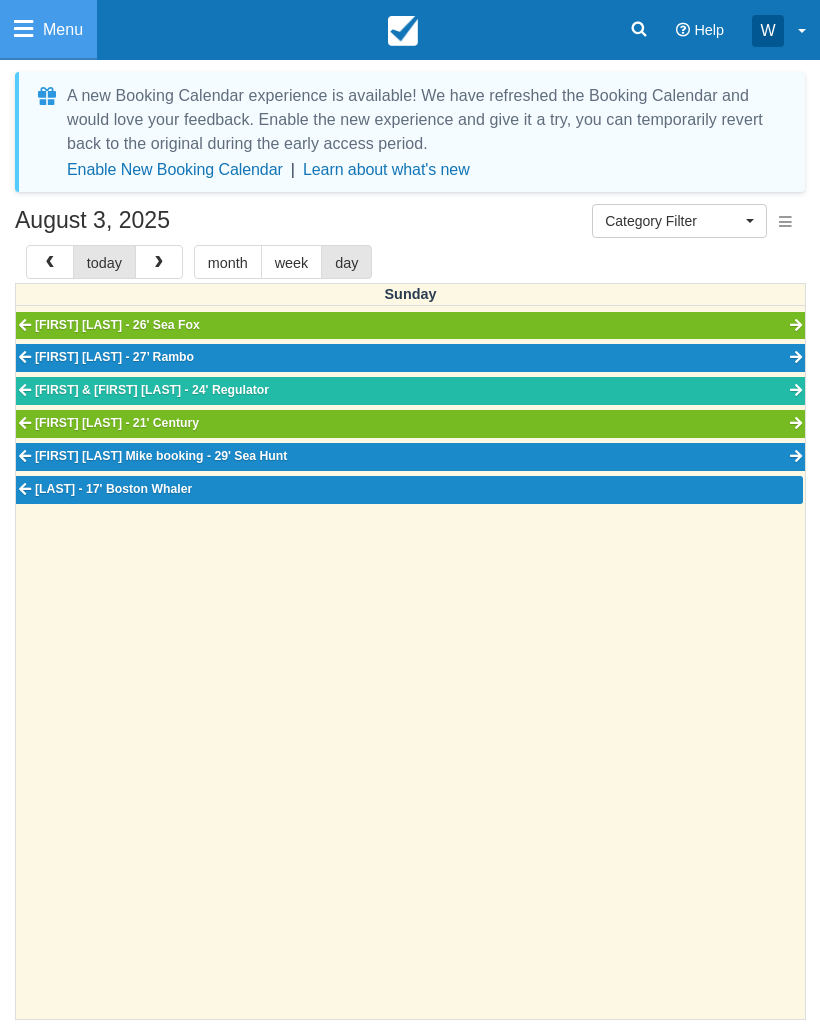 select 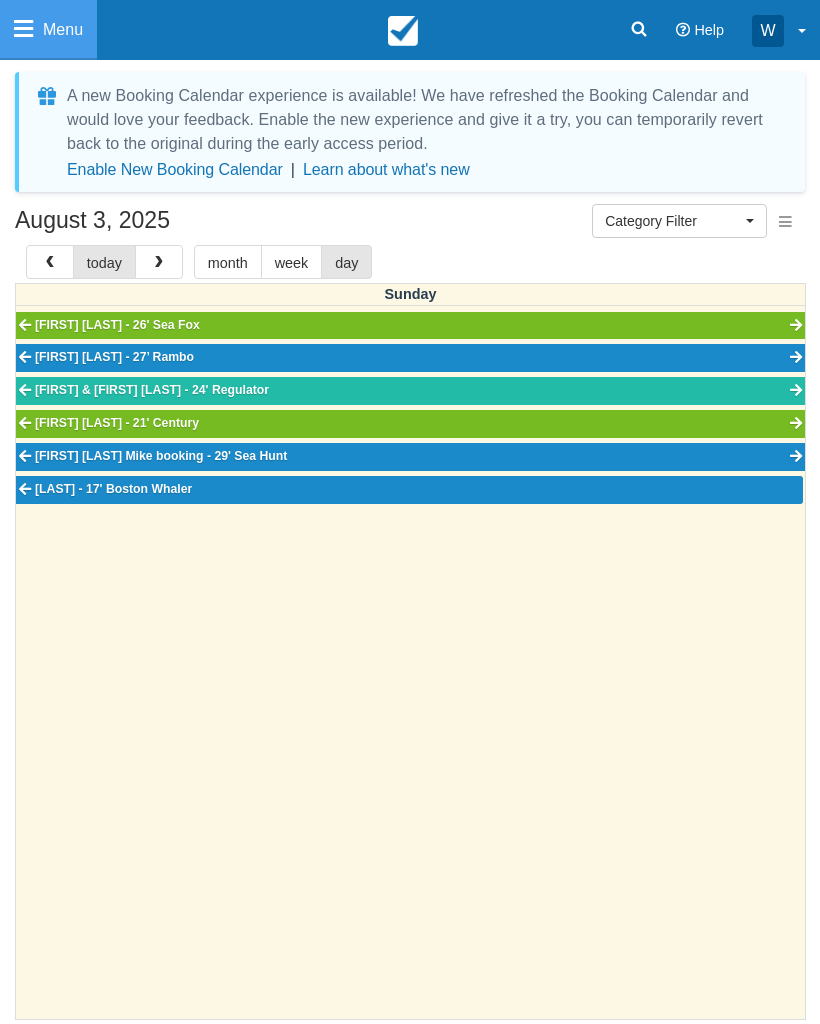 click at bounding box center (159, 263) 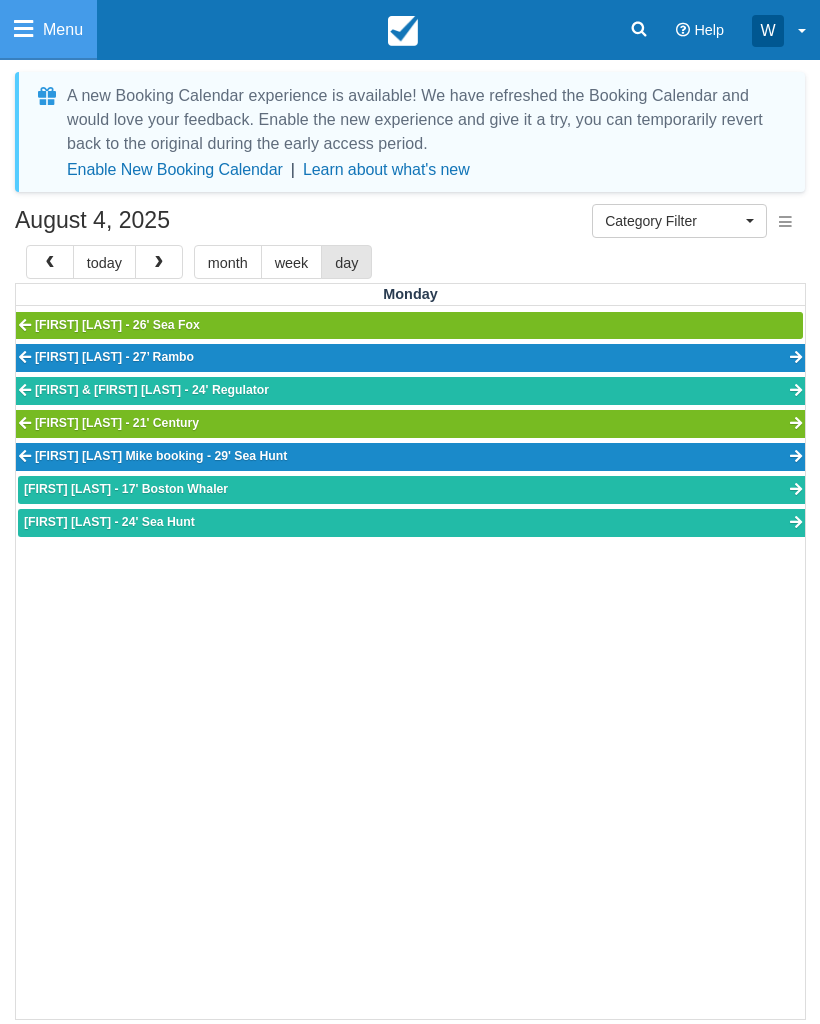 click on "Jesse Kruppenbacher - 24' Sea Hunt" at bounding box center (411, 523) 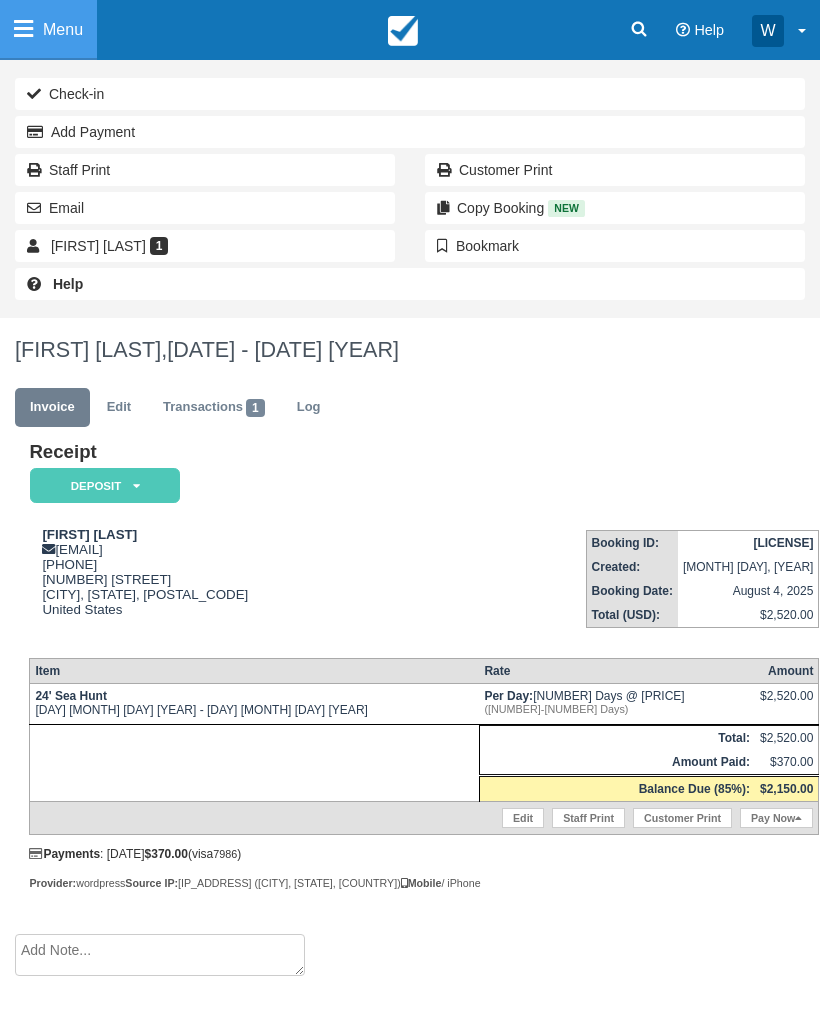 scroll, scrollTop: 0, scrollLeft: 0, axis: both 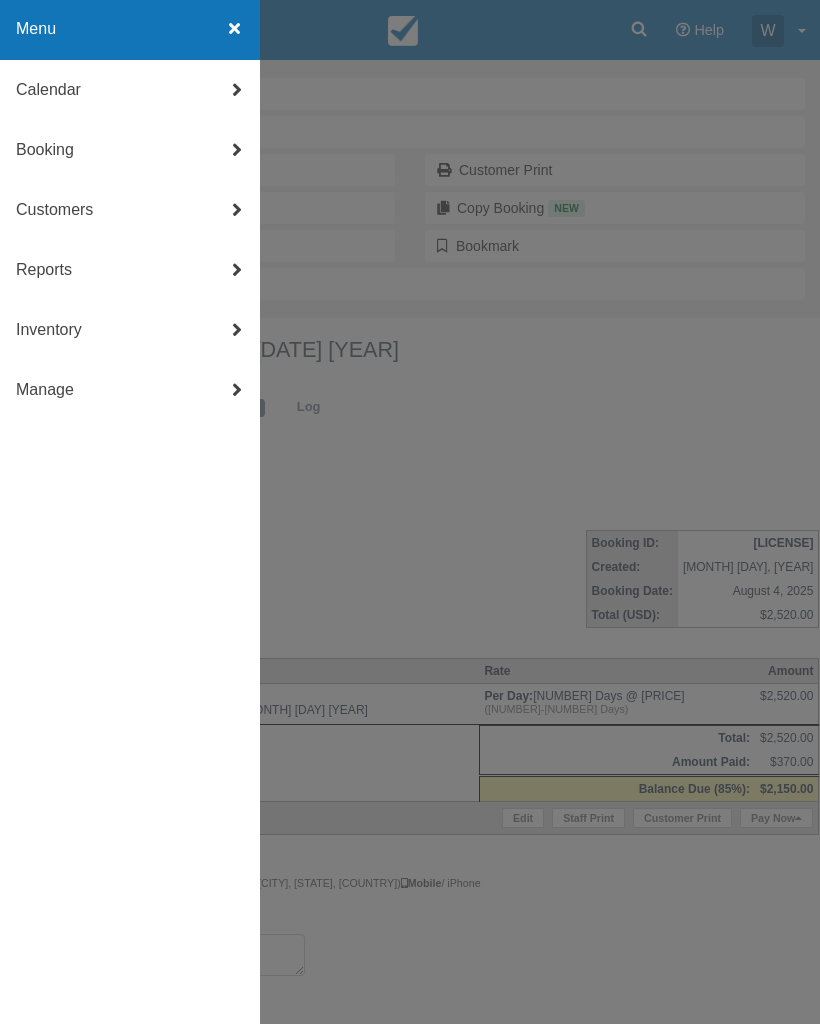 click on "Calendar" at bounding box center (130, 90) 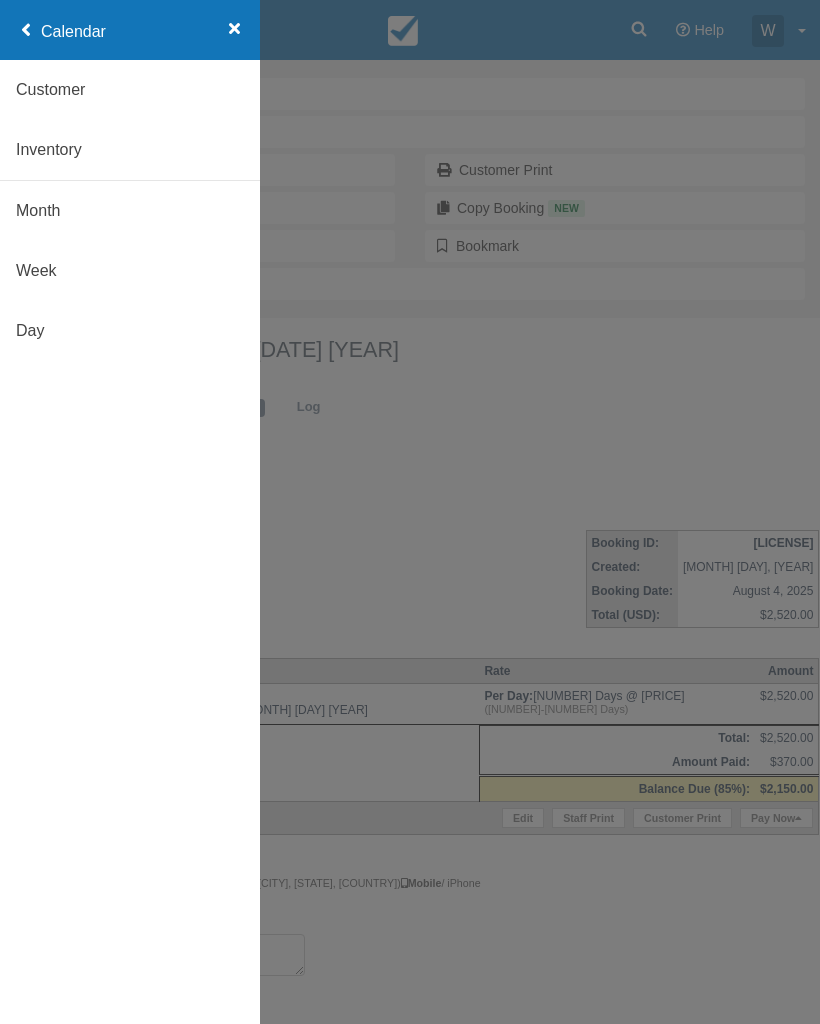 click on "Day" at bounding box center [130, 331] 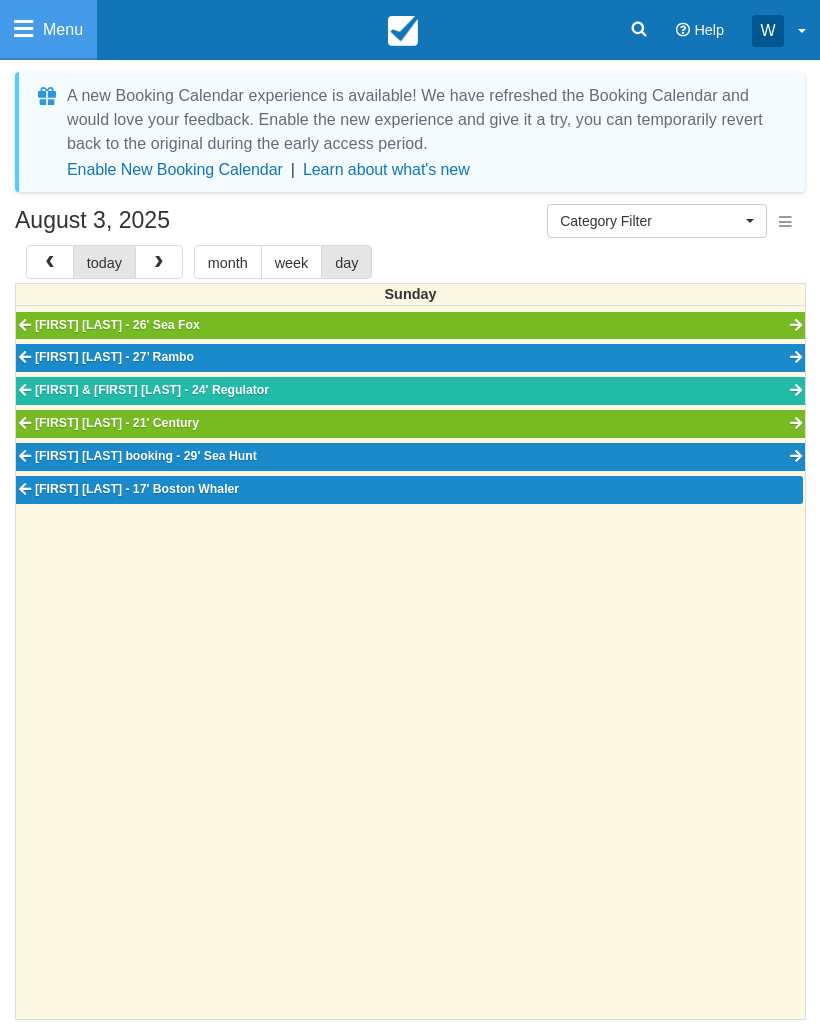 select 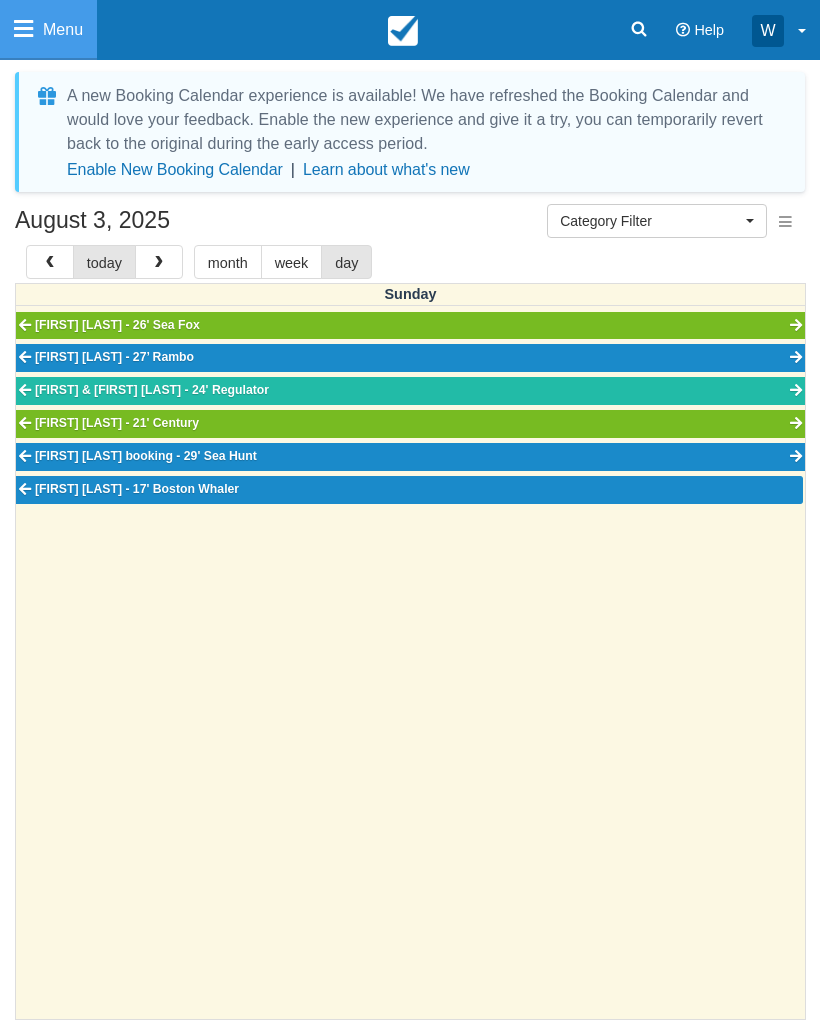click at bounding box center (159, 263) 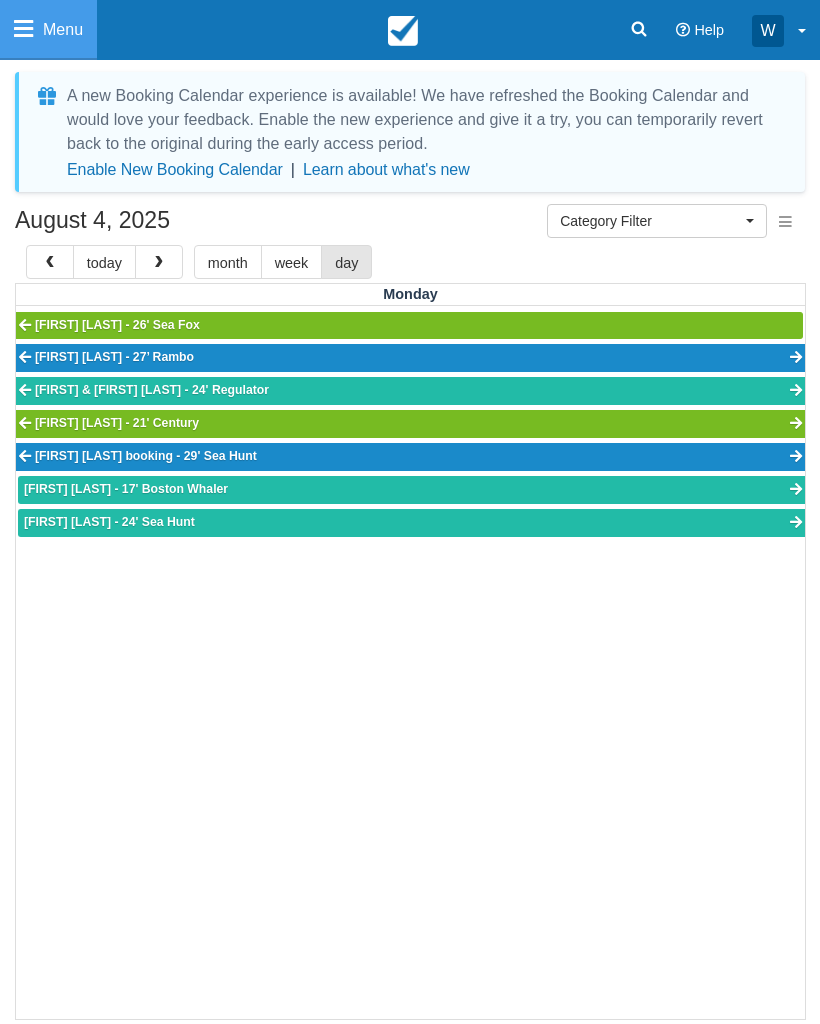 click at bounding box center [159, 262] 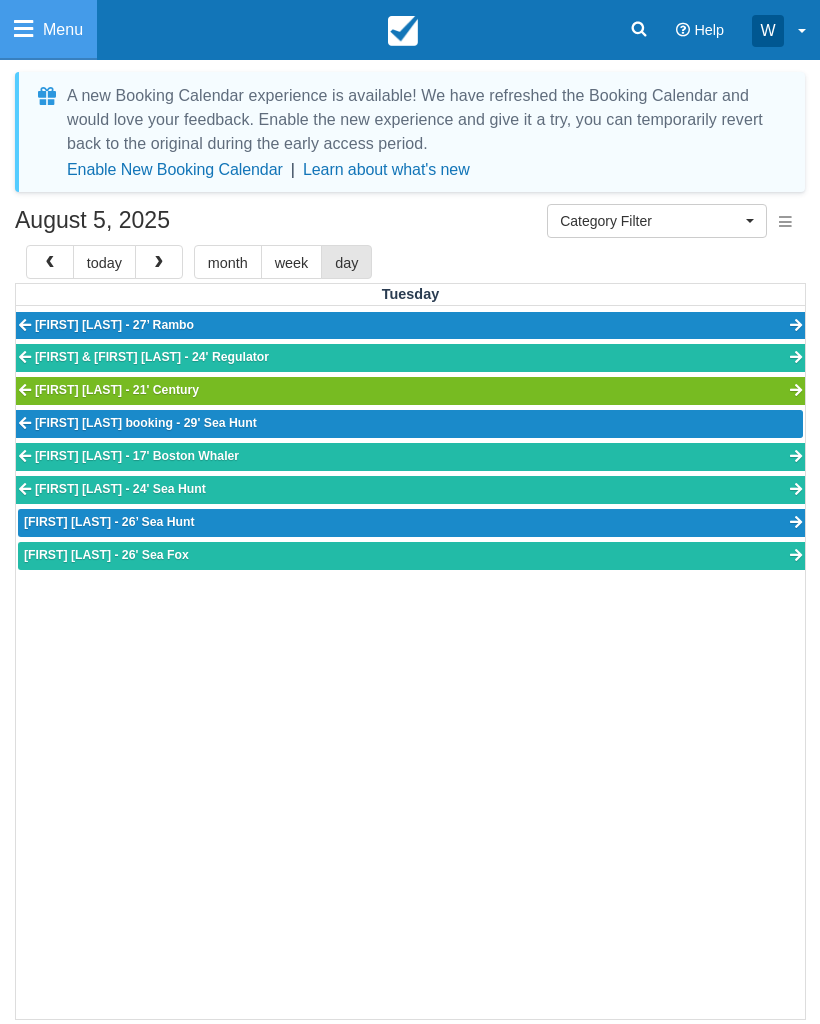 click at bounding box center (159, 262) 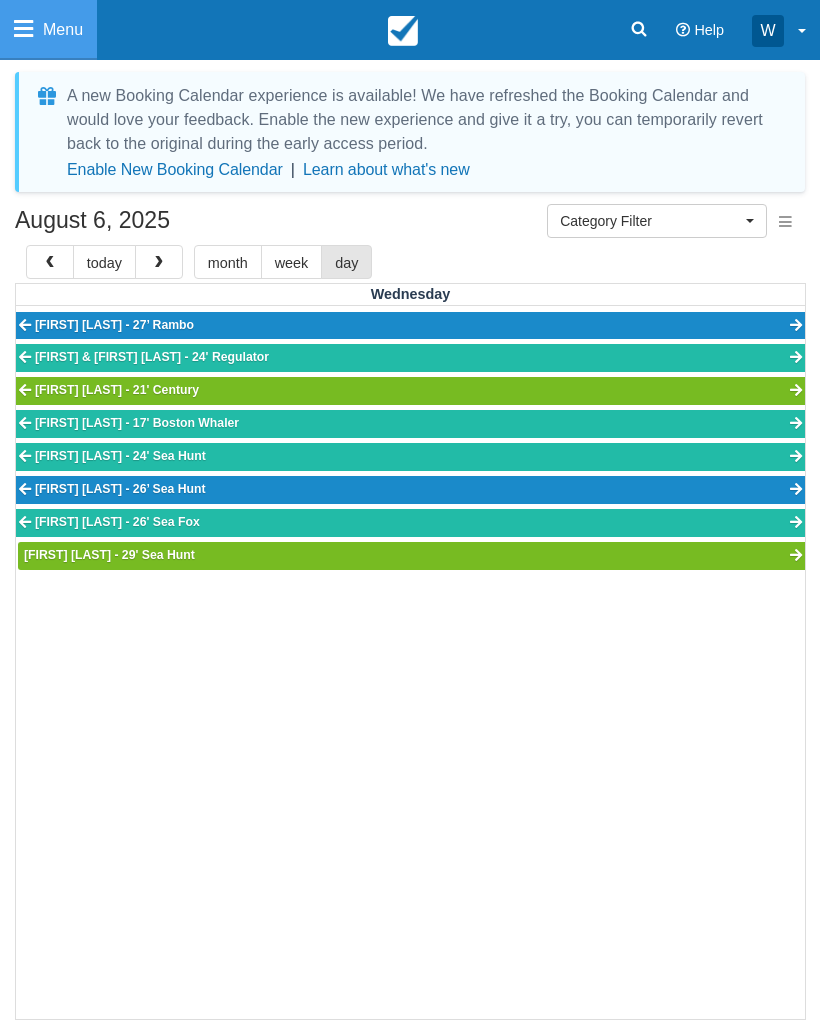 click at bounding box center [159, 263] 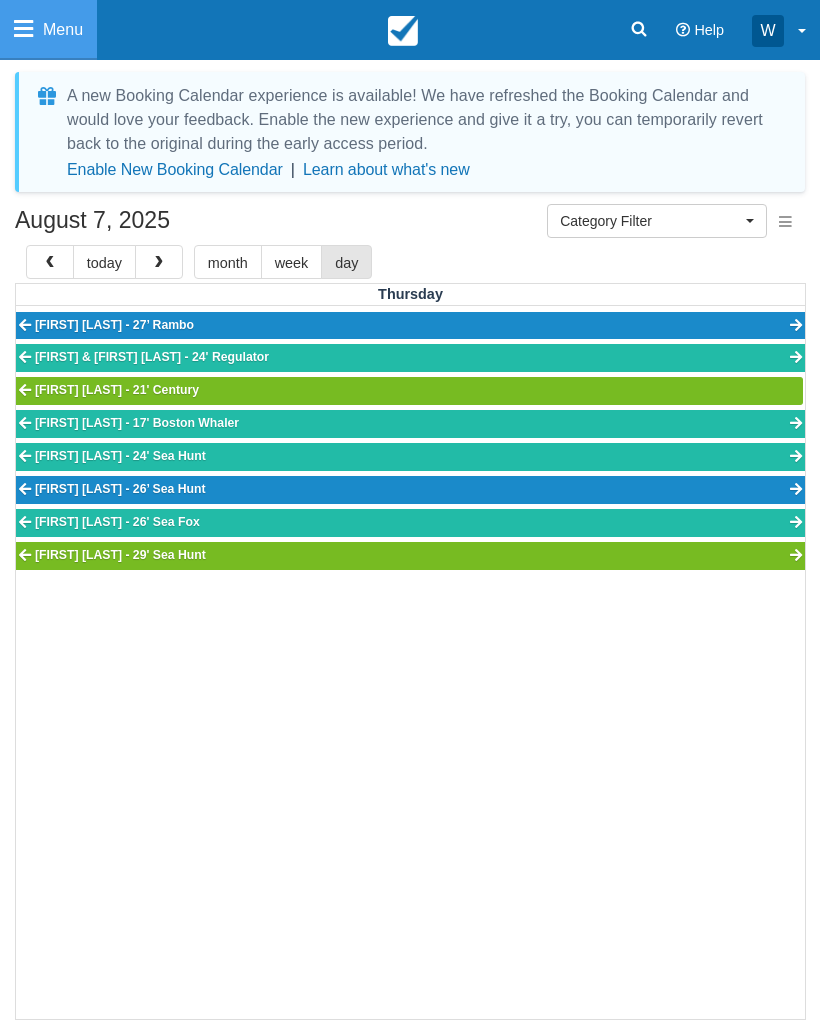 click at bounding box center [159, 262] 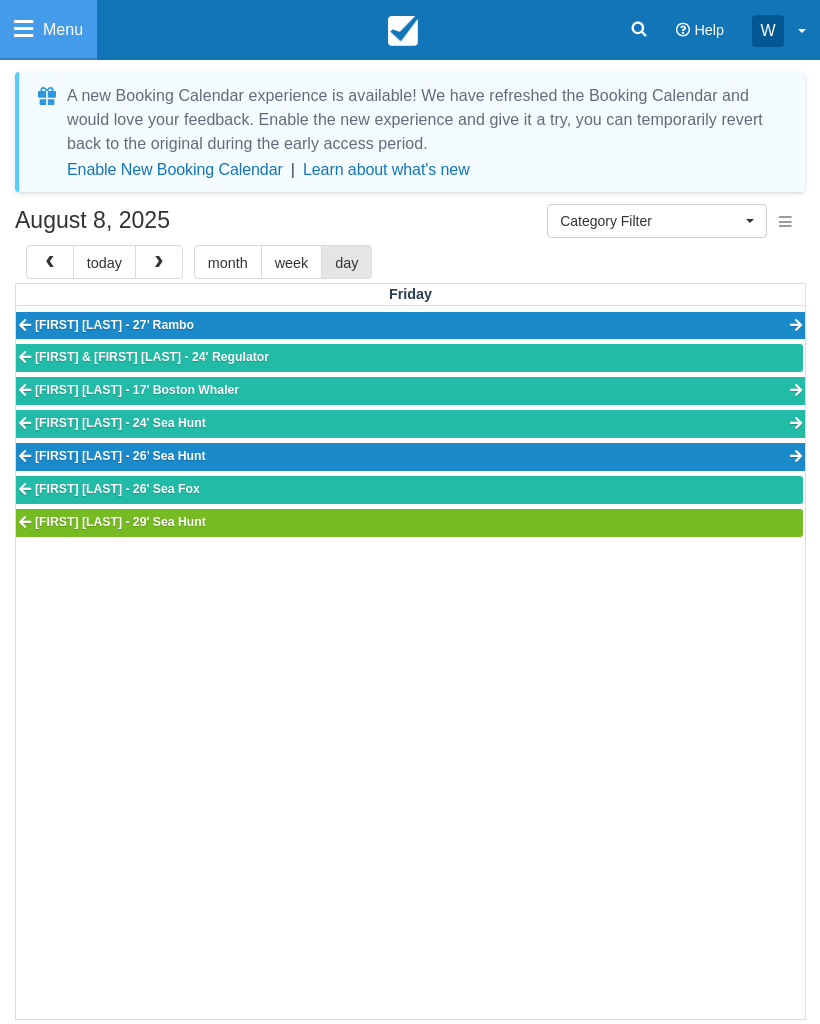 click at bounding box center [159, 263] 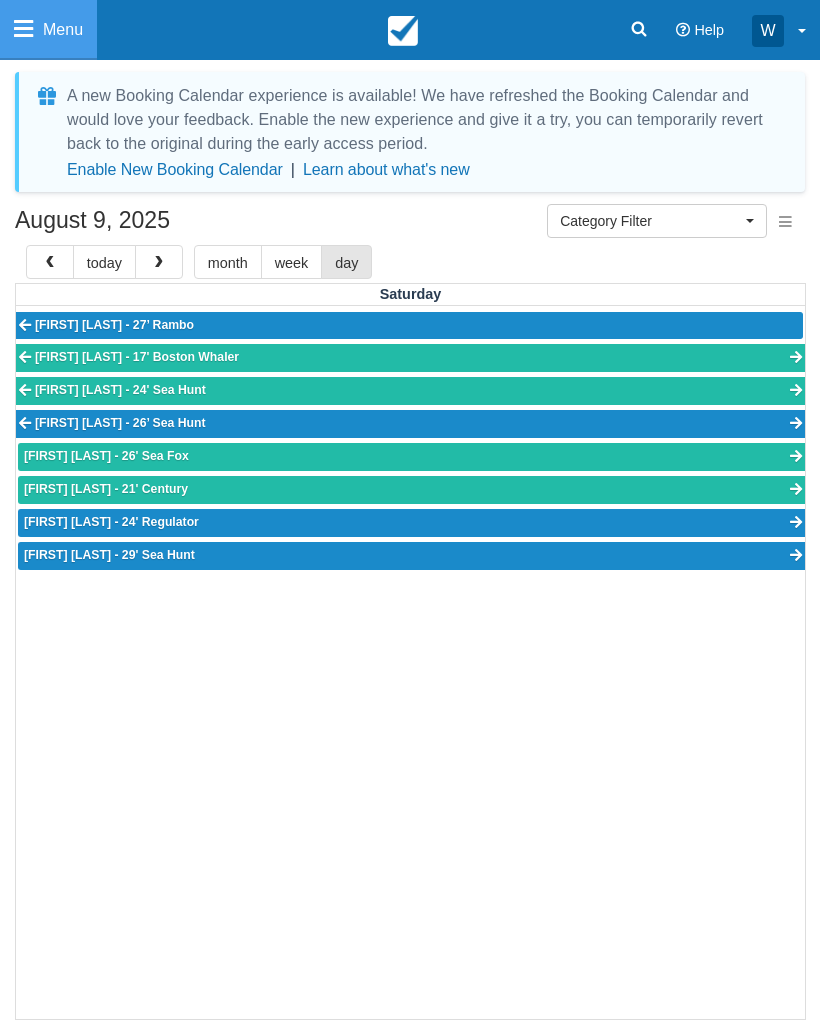 click at bounding box center [159, 263] 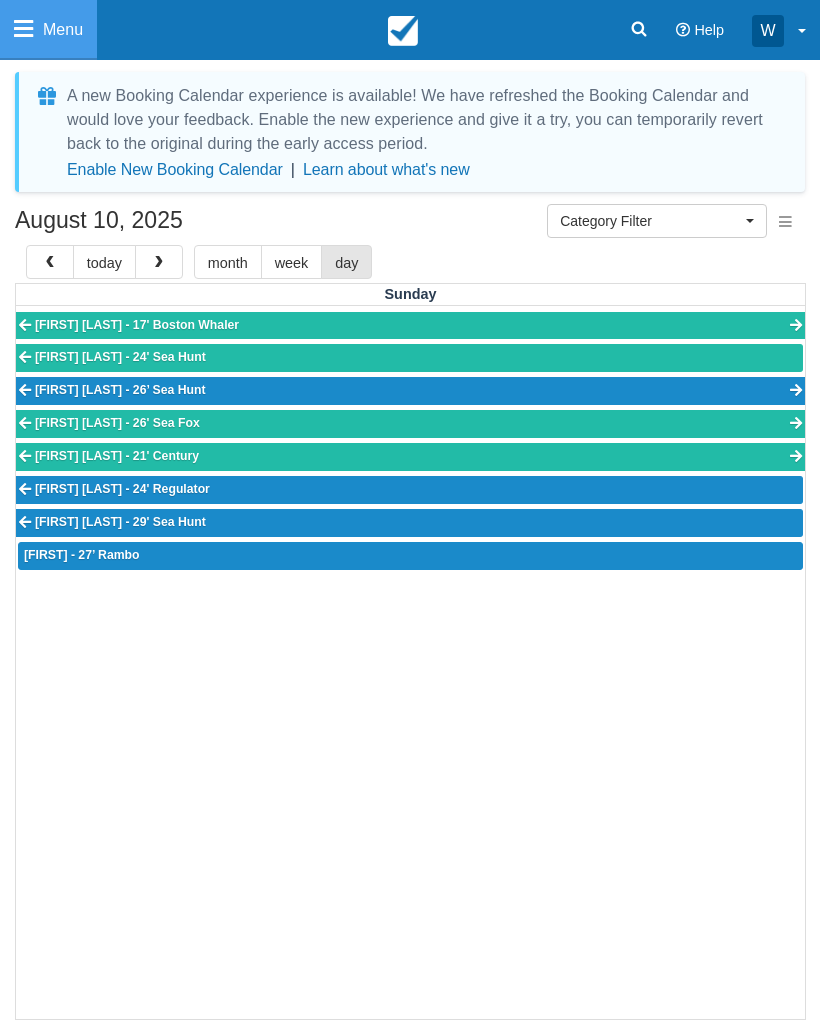 click at bounding box center [159, 263] 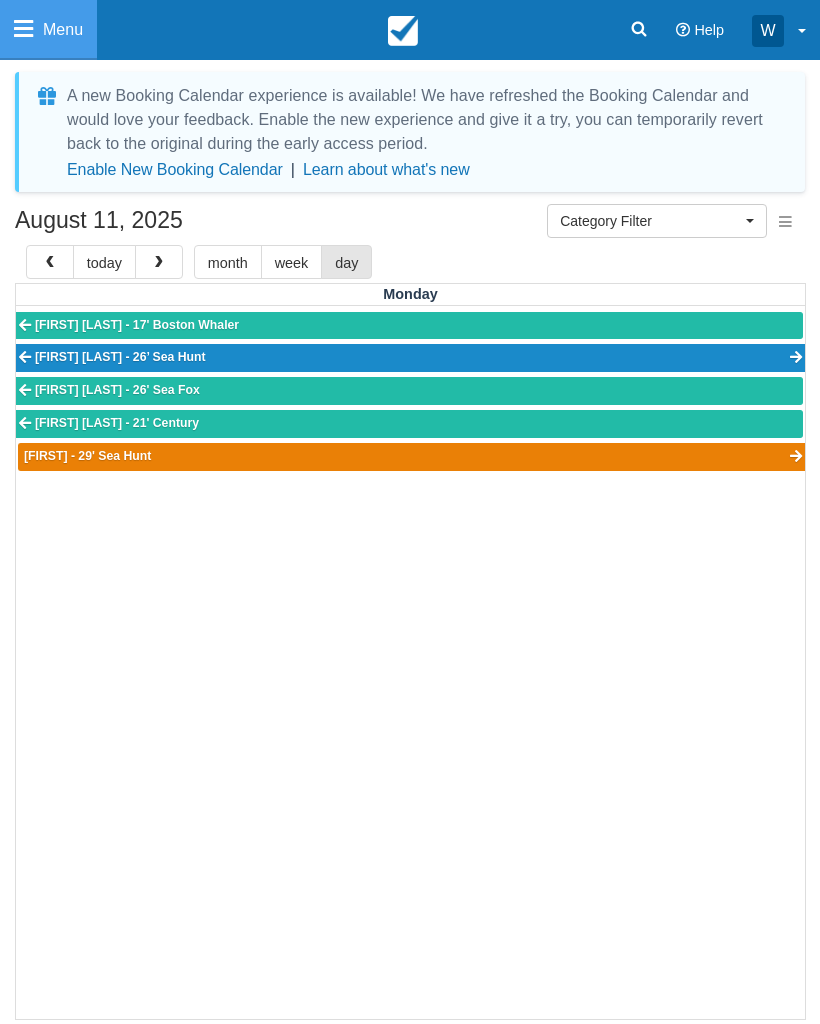 click on "[FIRST] - 29' Sea Hunt" at bounding box center [411, 457] 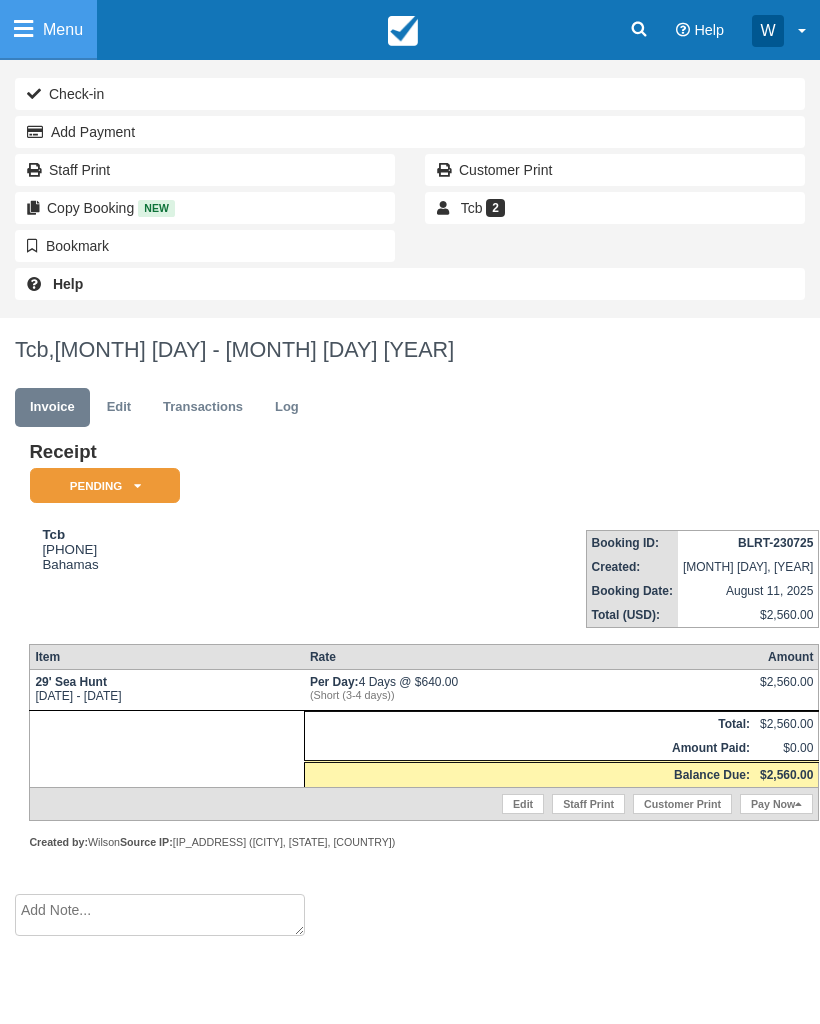 scroll, scrollTop: 0, scrollLeft: 0, axis: both 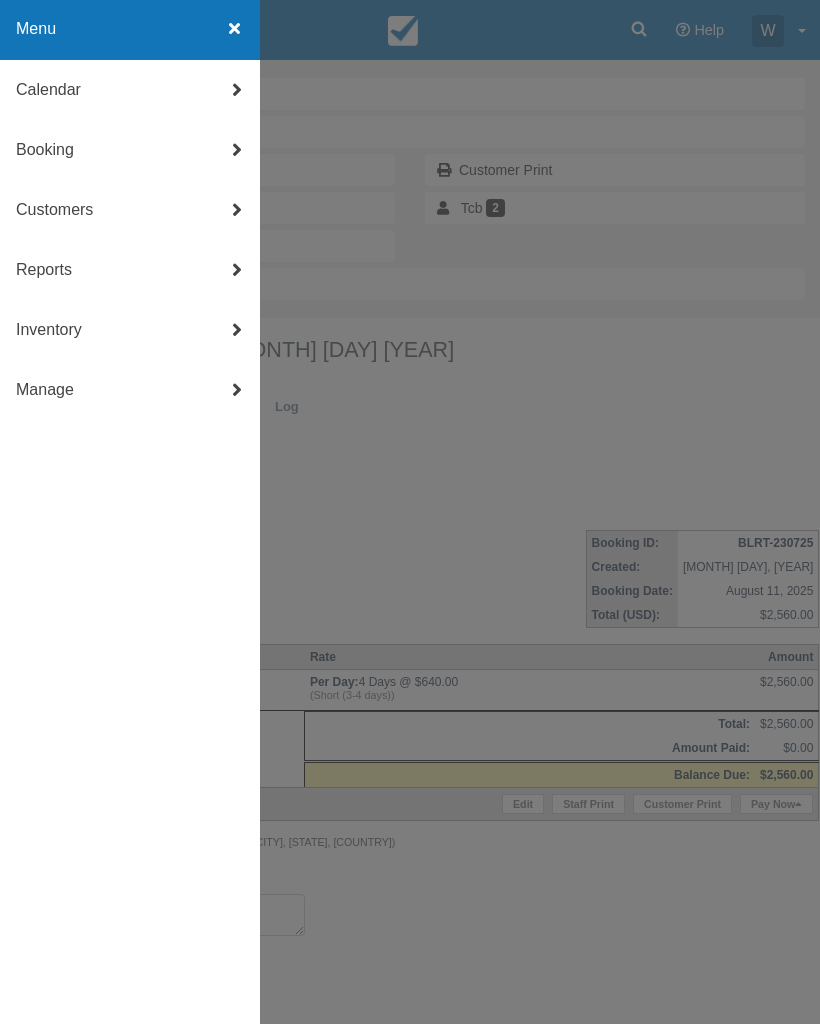 click on "Calendar" at bounding box center (130, 90) 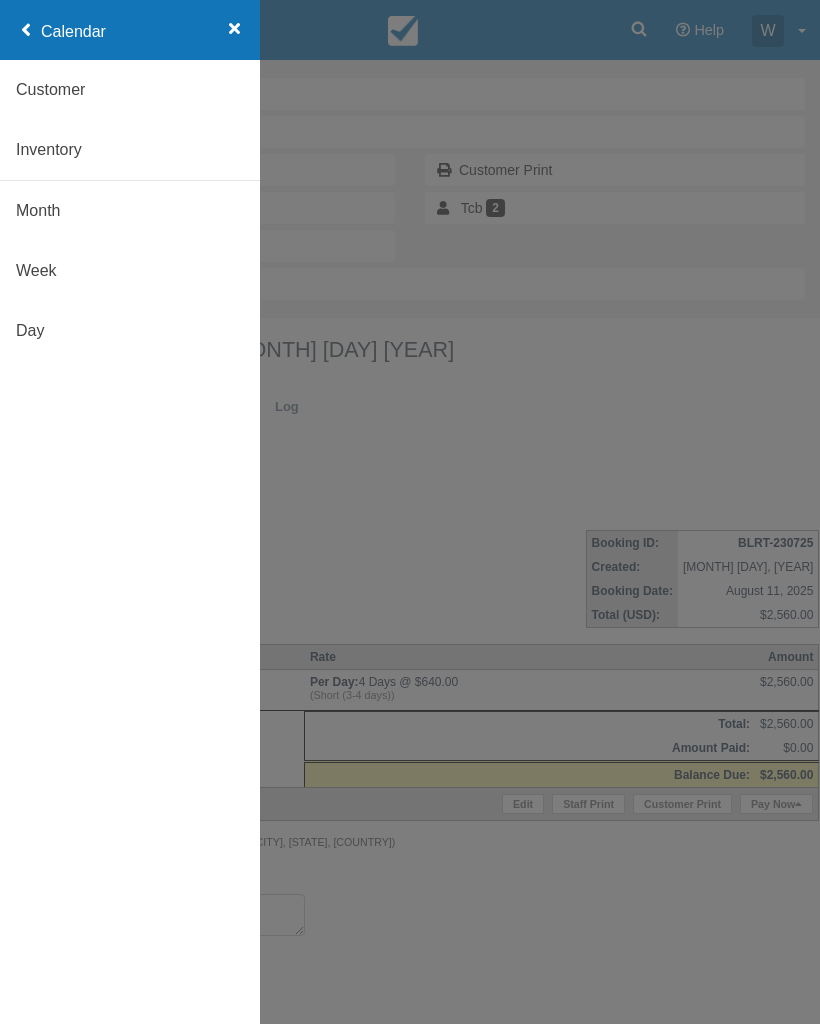 click on "Day" at bounding box center (130, 331) 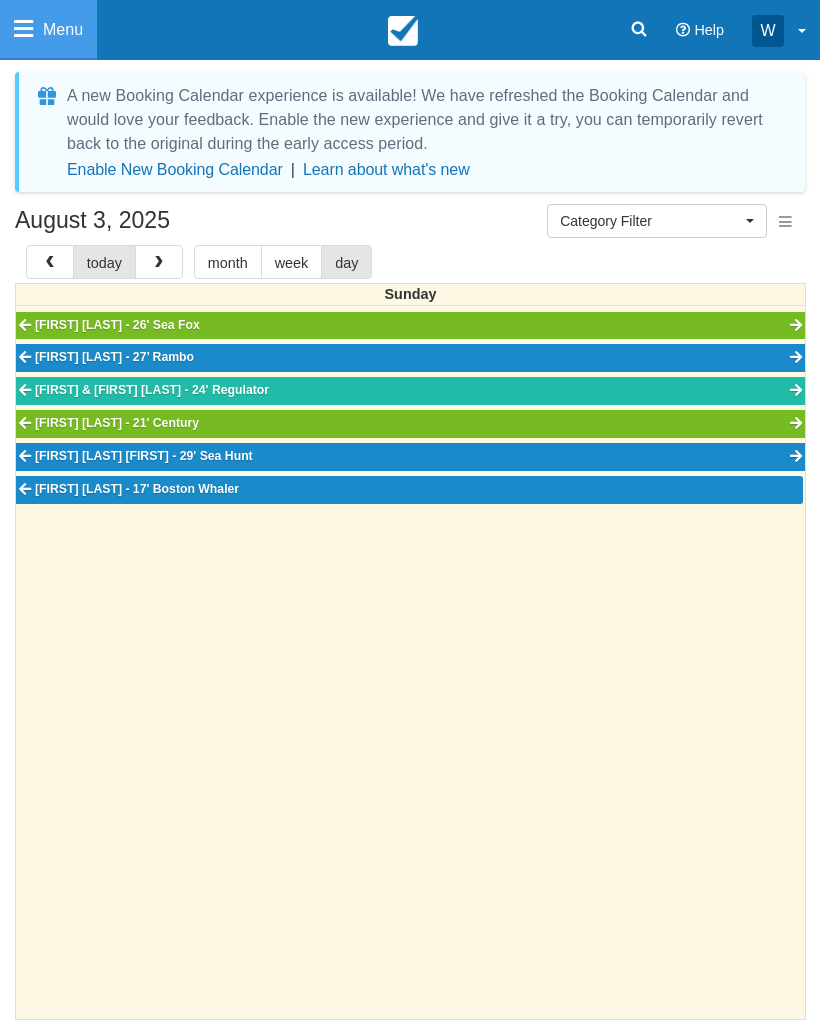 select 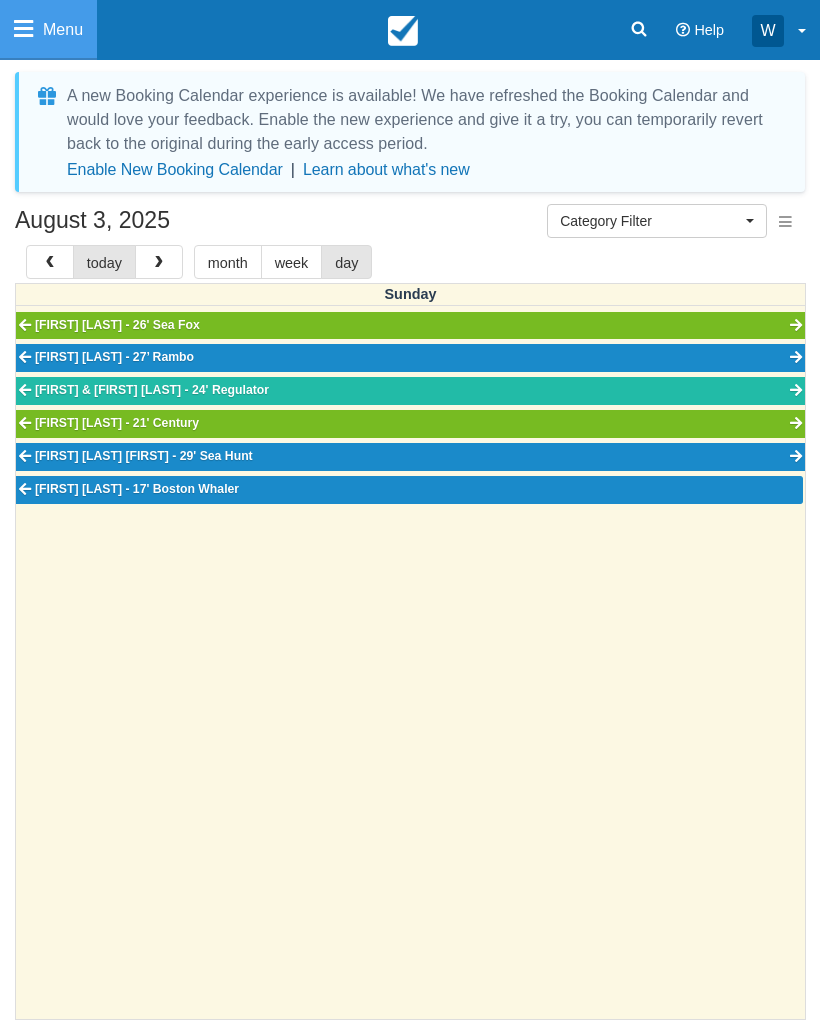 click at bounding box center (159, 263) 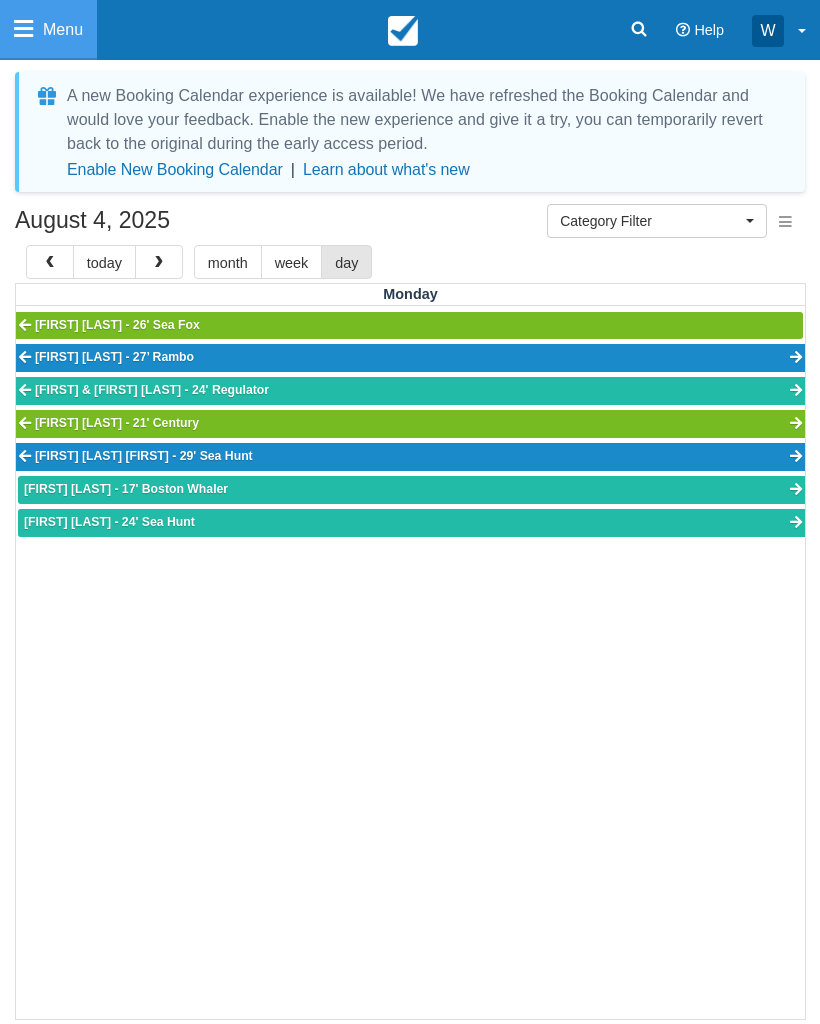 click at bounding box center (159, 263) 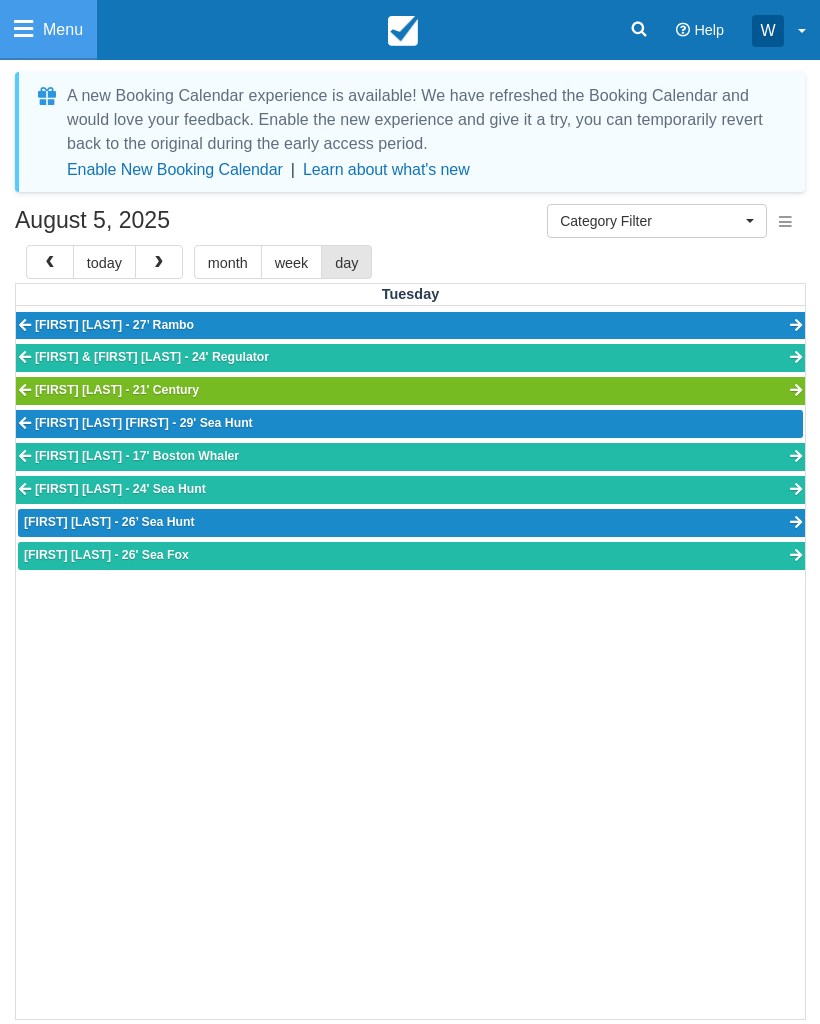 click at bounding box center (159, 263) 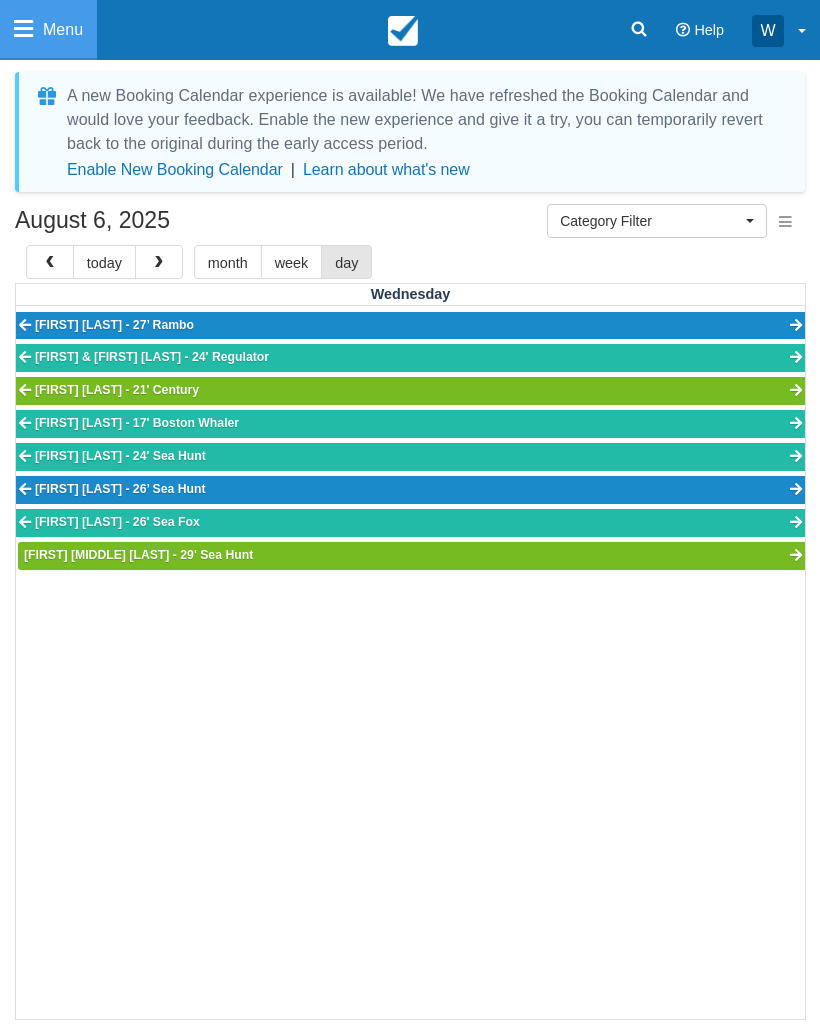 click at bounding box center (159, 263) 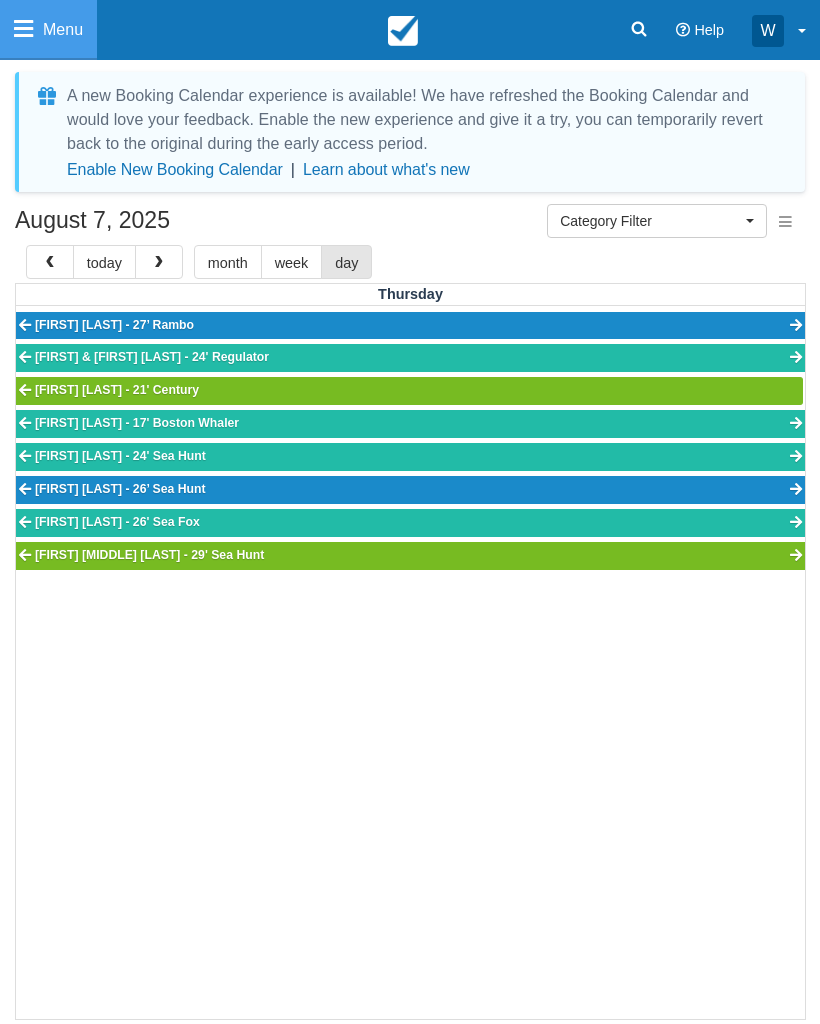 click at bounding box center [159, 263] 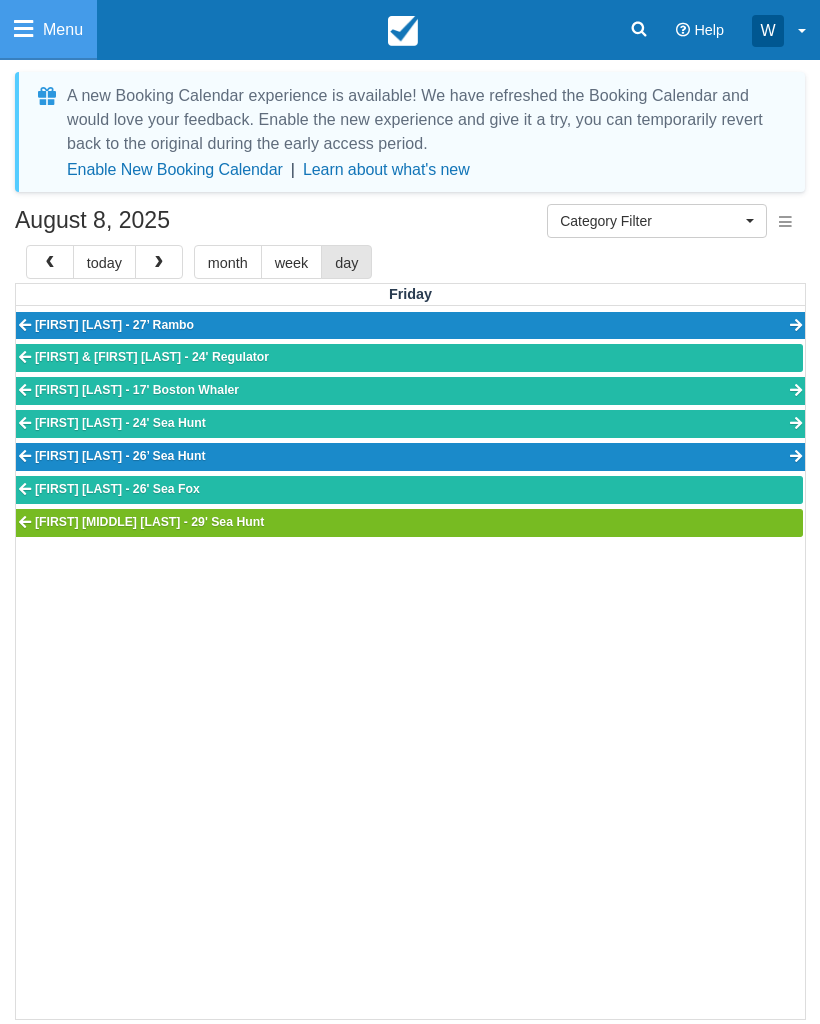 click at bounding box center (159, 262) 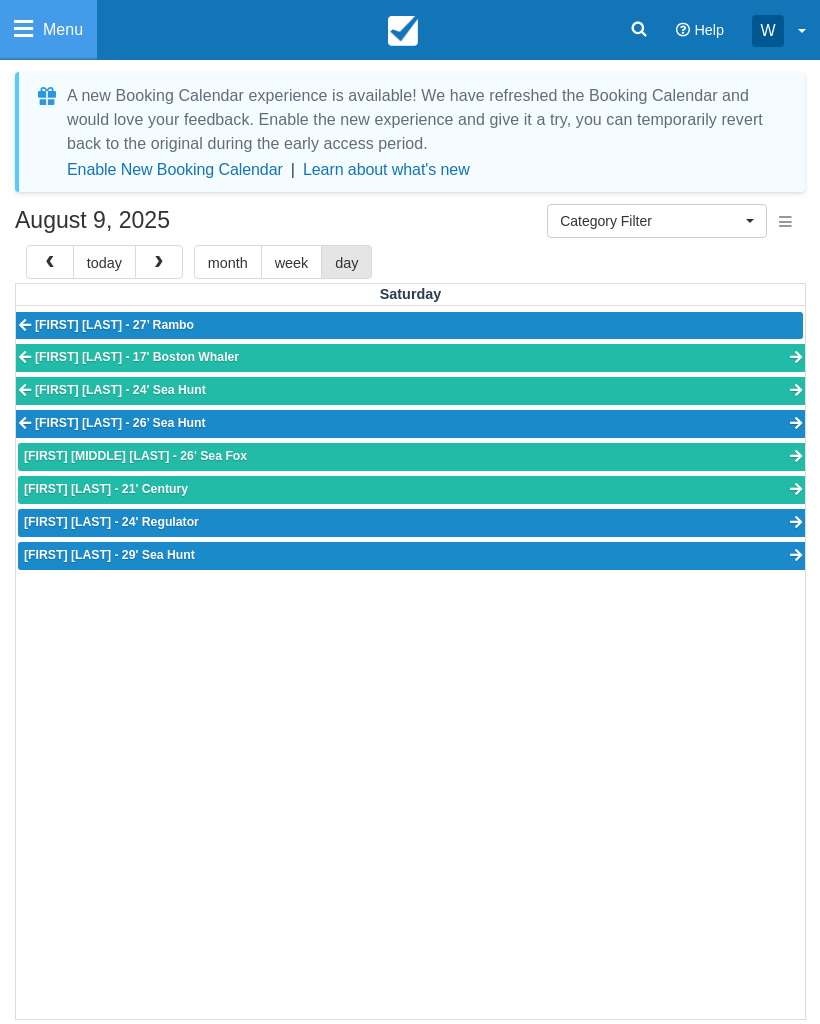 click at bounding box center [159, 263] 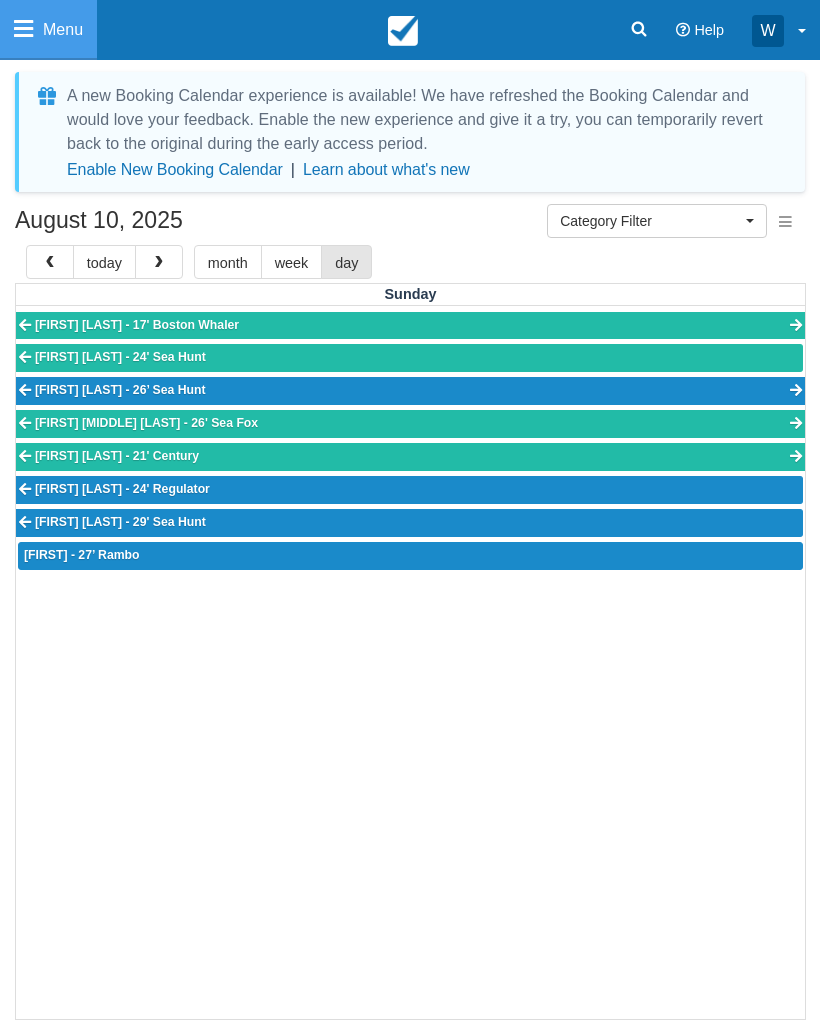 click at bounding box center [159, 263] 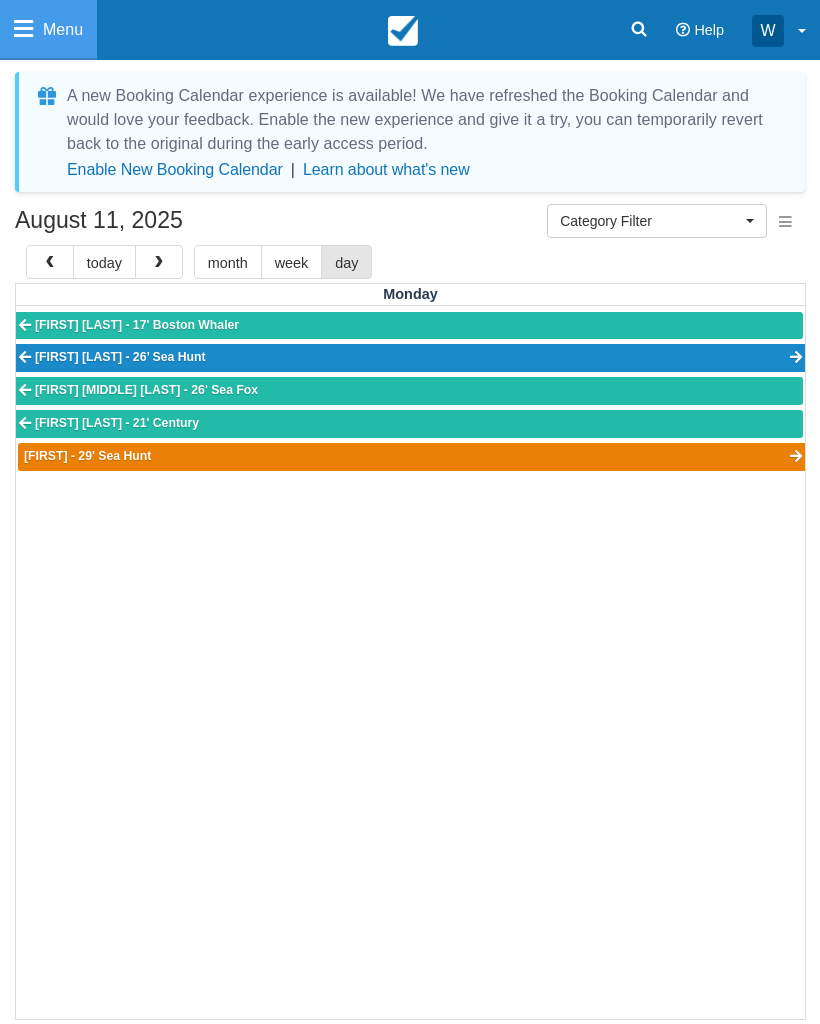 click at bounding box center [159, 263] 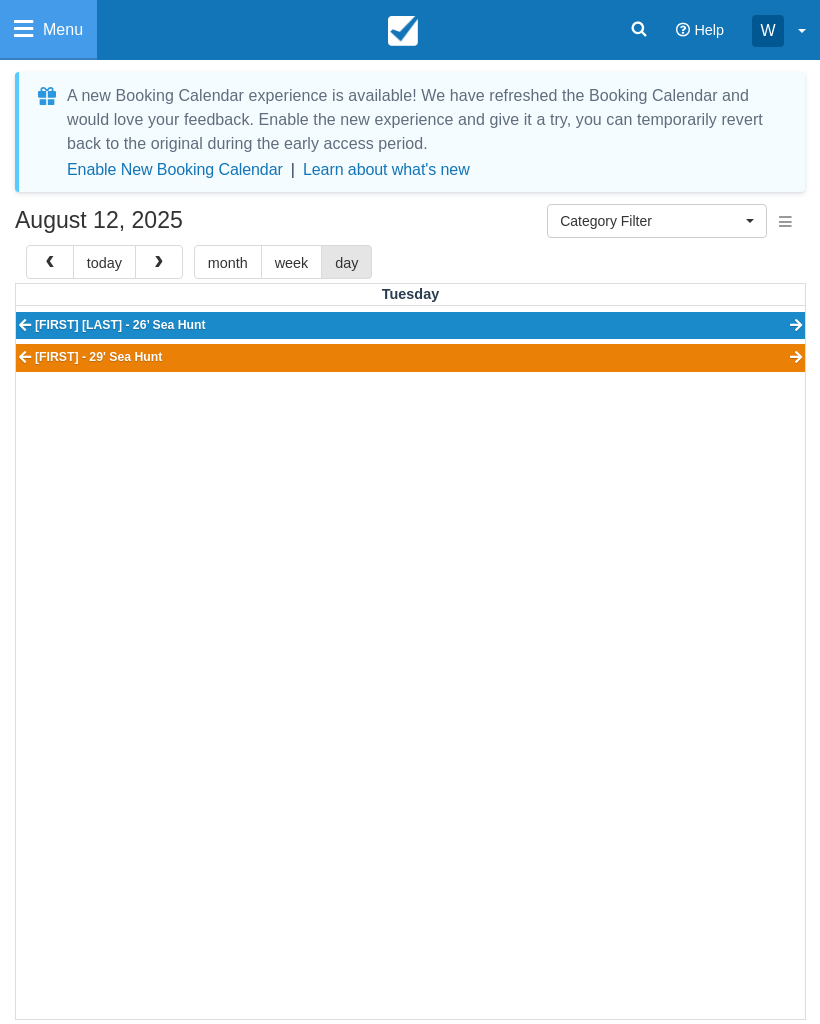 click at bounding box center [159, 263] 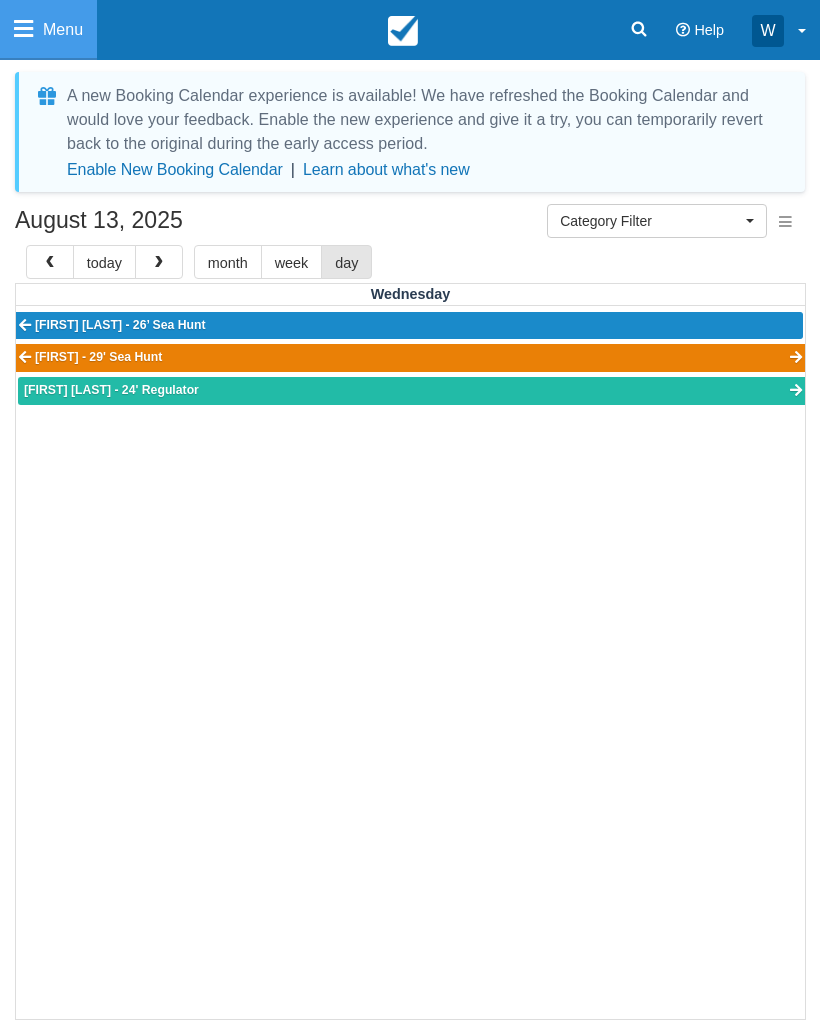 click at bounding box center [159, 263] 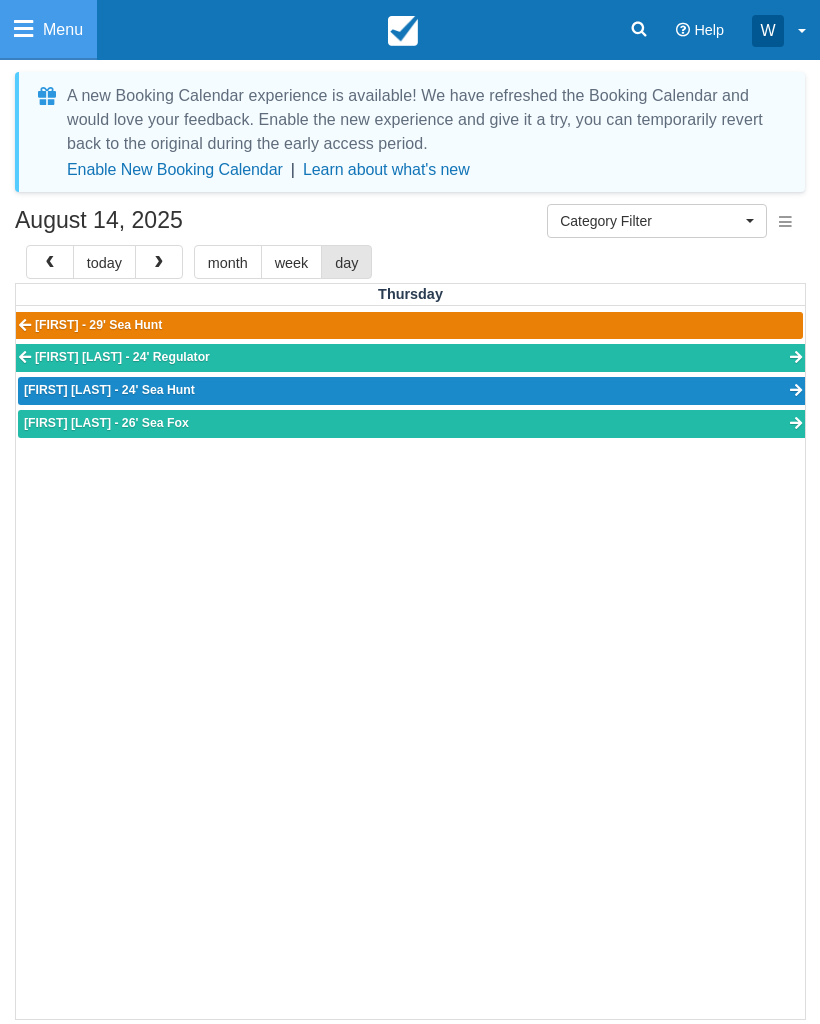 click at bounding box center (50, 262) 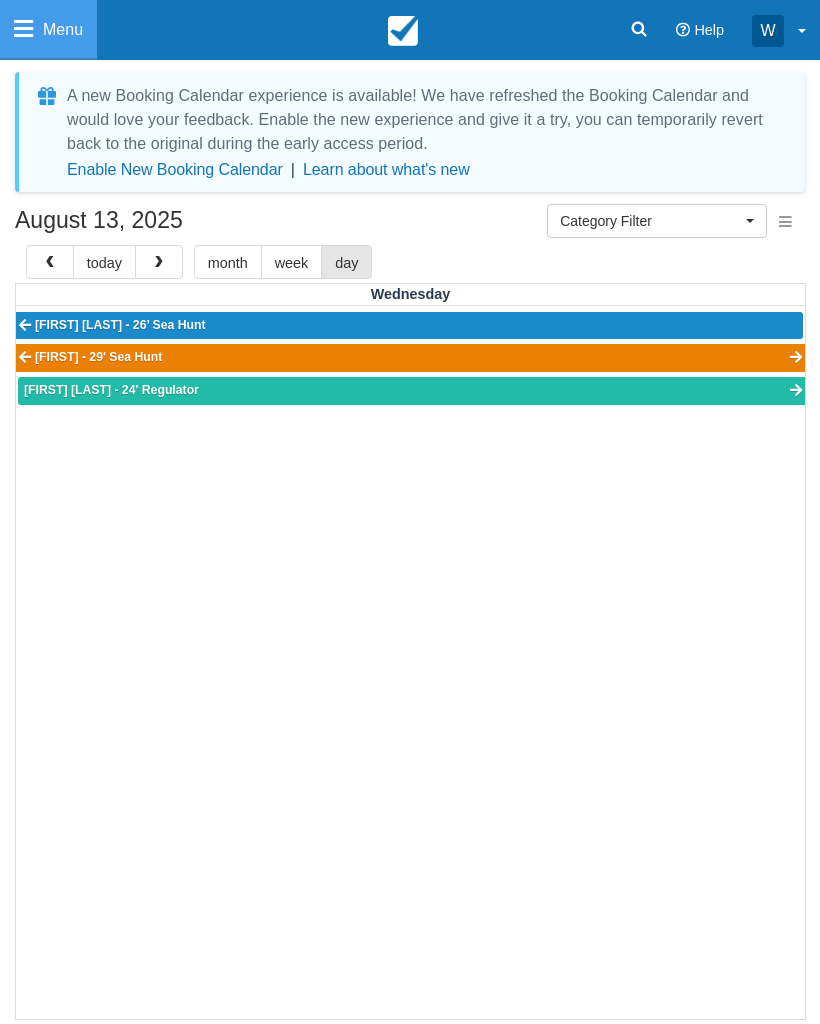 click at bounding box center (159, 263) 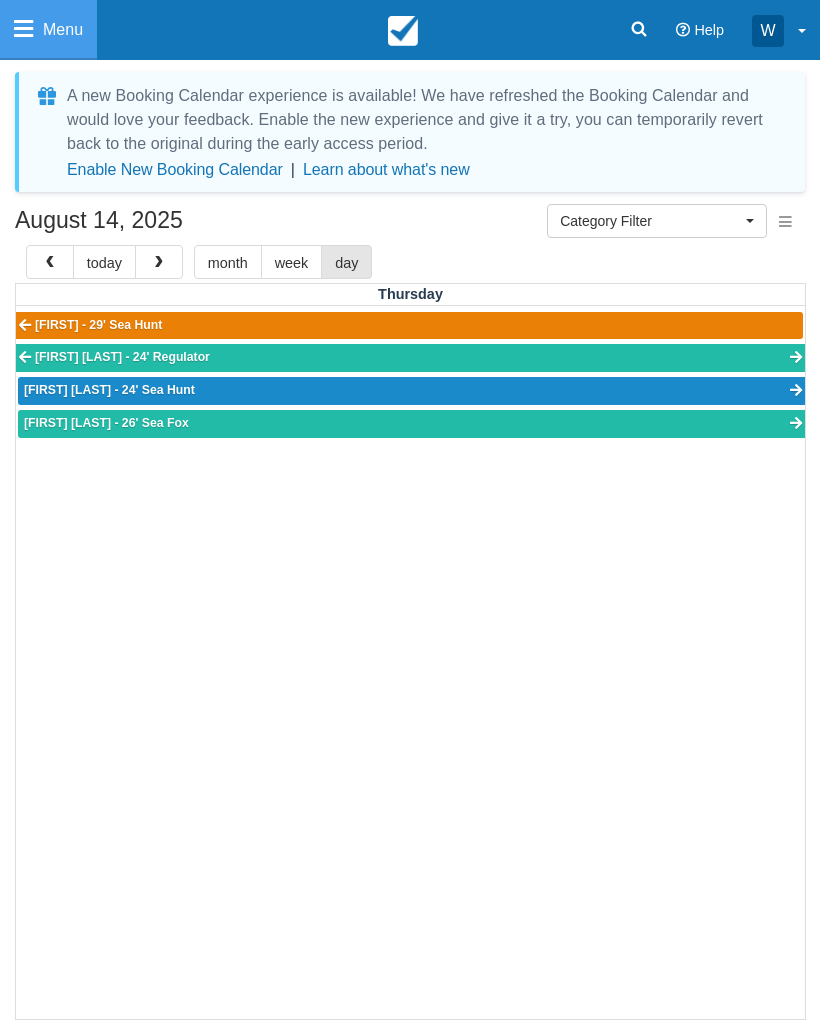 click at bounding box center (159, 263) 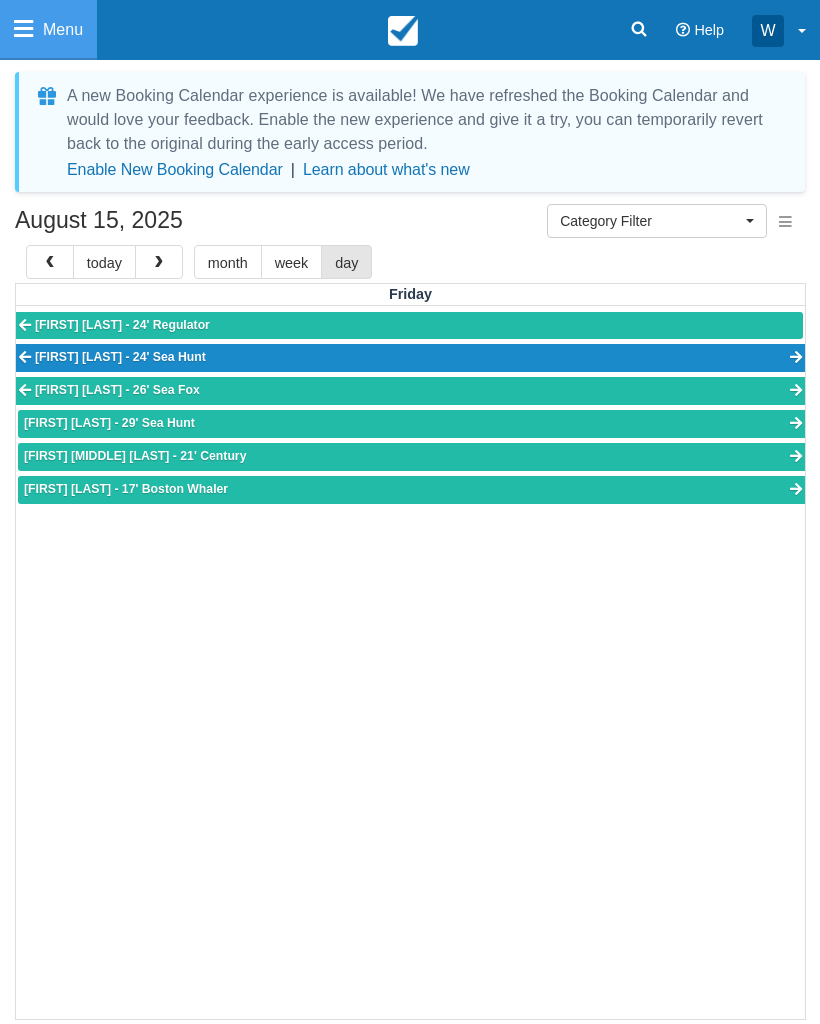 click on "[FIRST] [LAST] - 29' Sea Hunt" at bounding box center [411, 424] 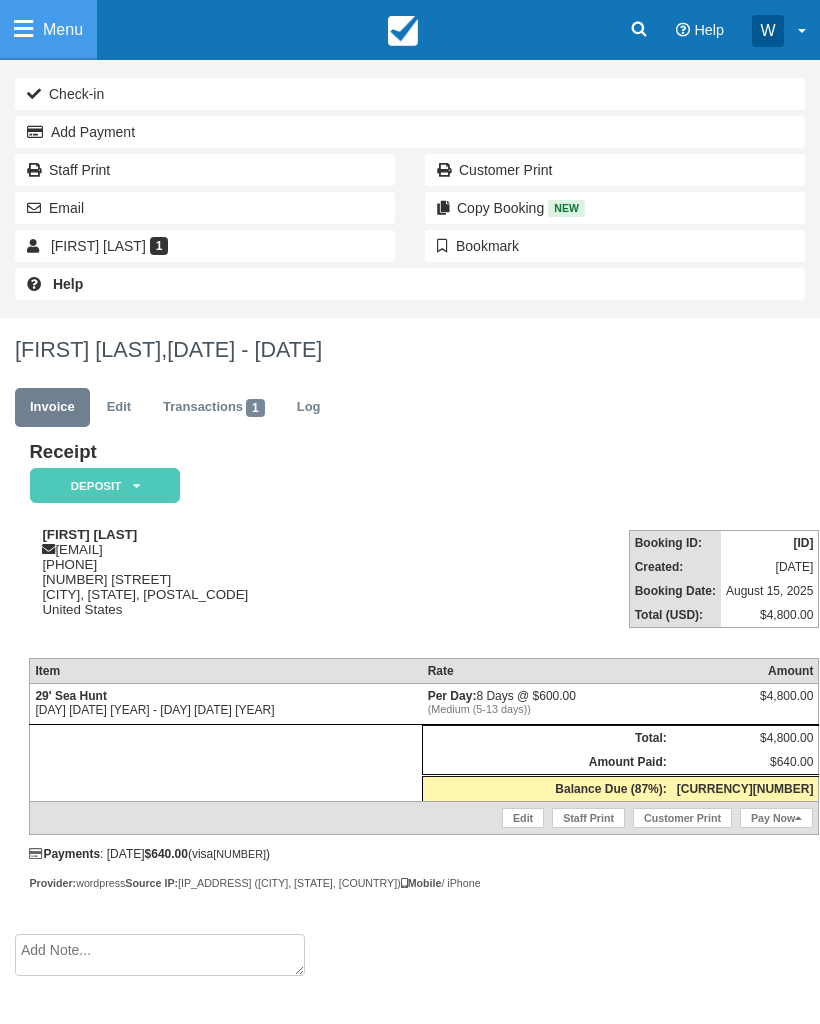 scroll, scrollTop: 0, scrollLeft: 0, axis: both 